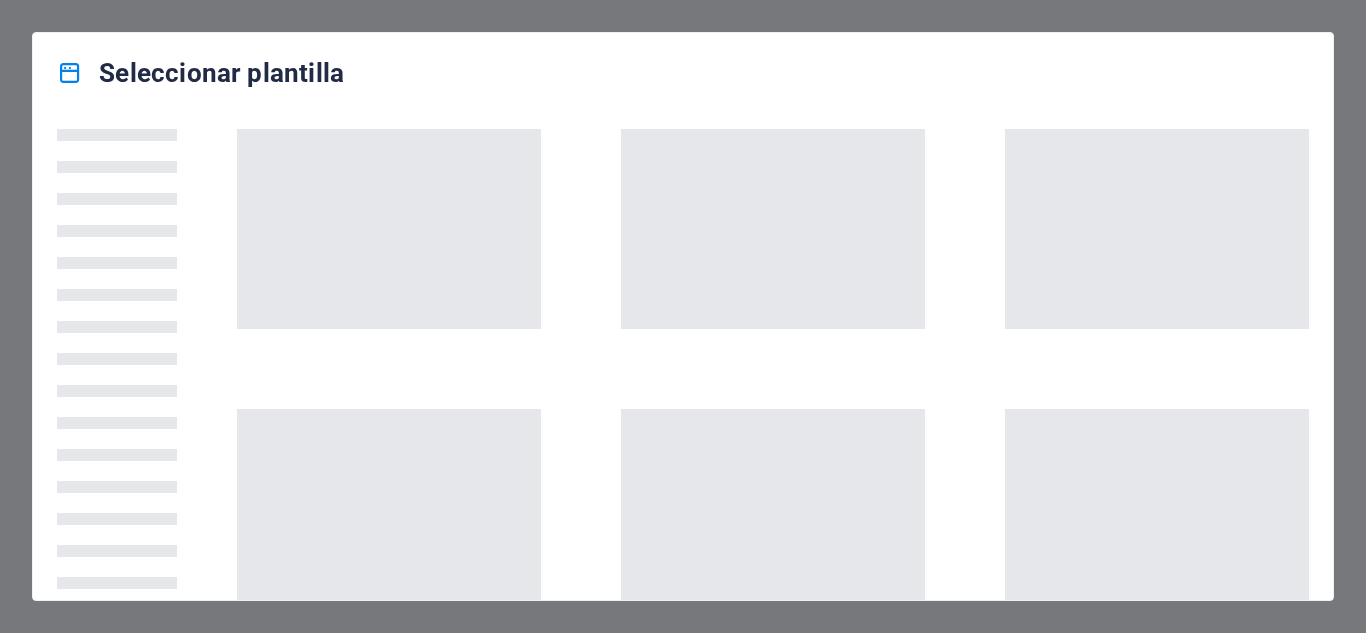 scroll, scrollTop: 0, scrollLeft: 0, axis: both 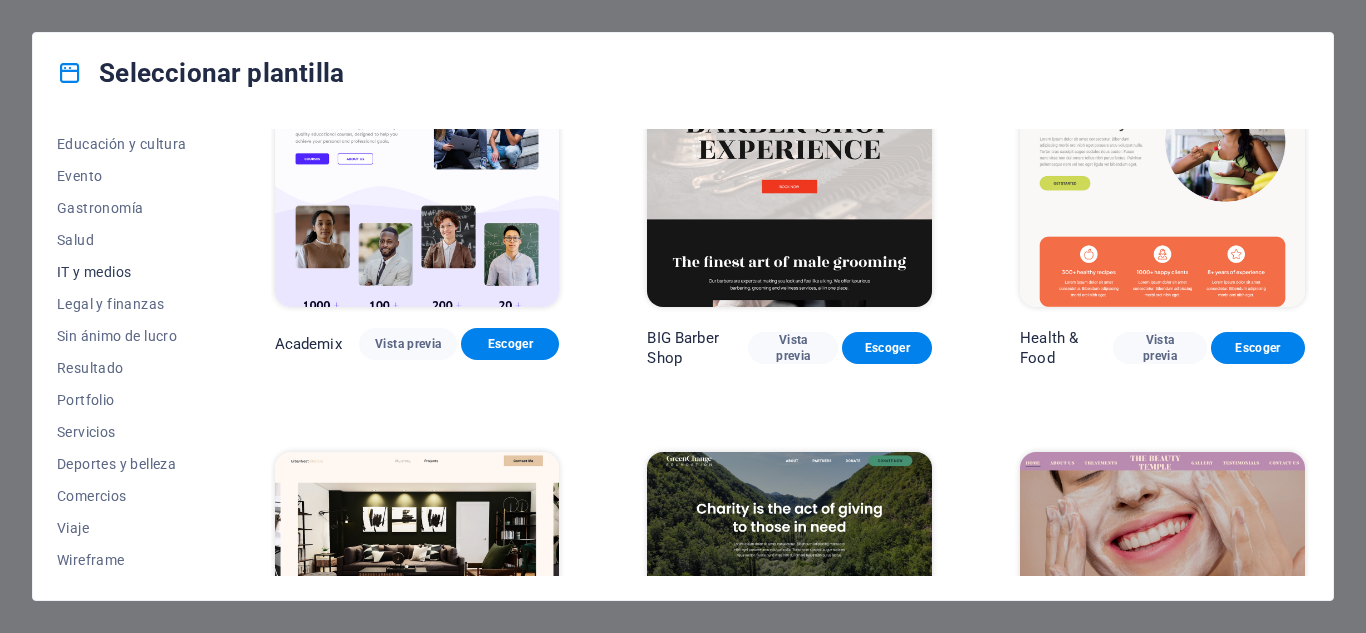 click on "IT y medios" at bounding box center [122, 272] 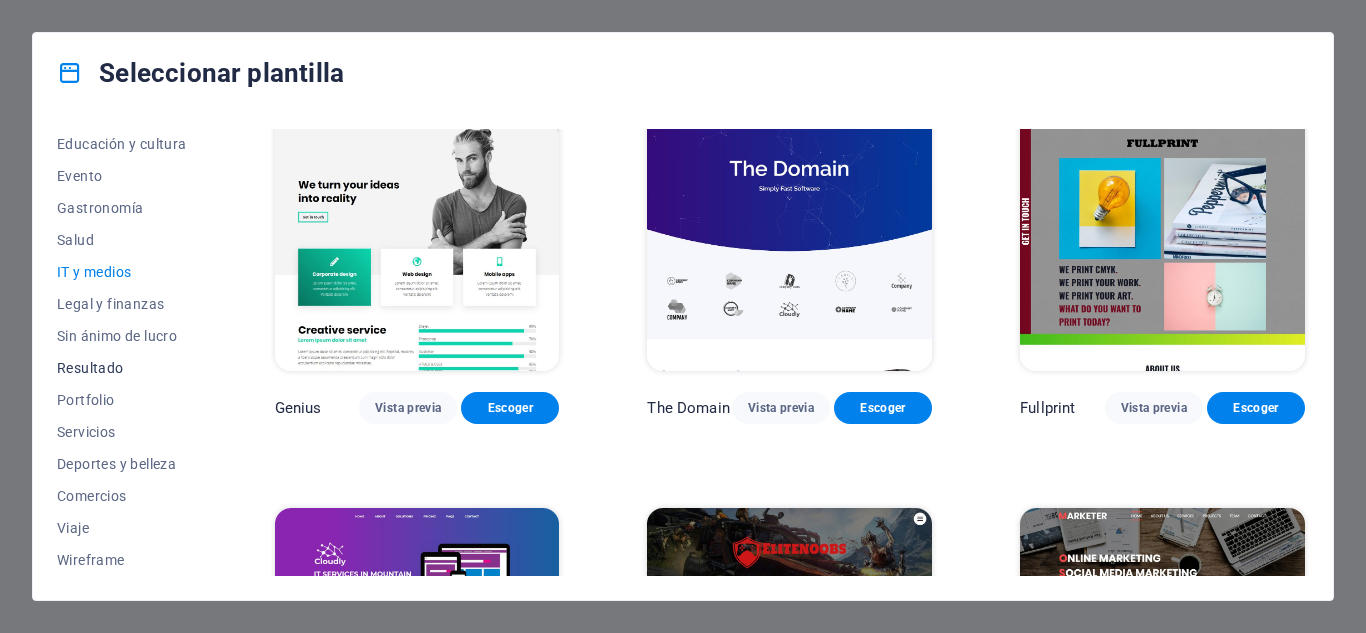 scroll, scrollTop: 1086, scrollLeft: 0, axis: vertical 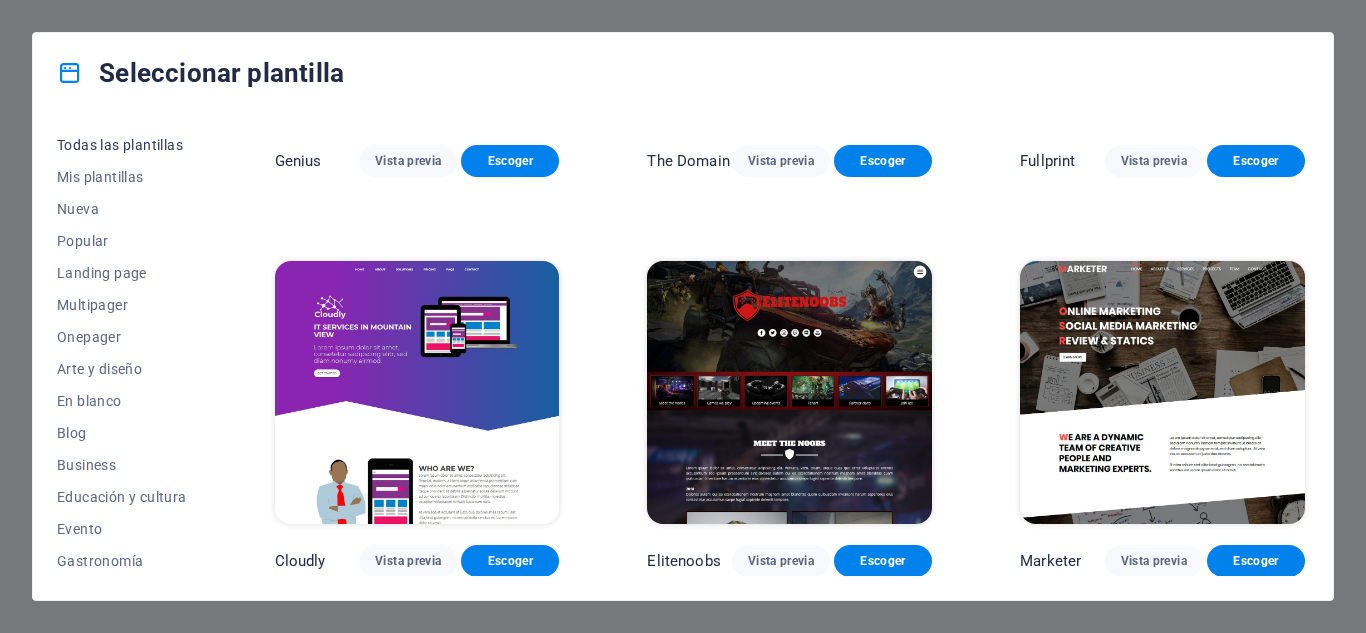 click on "Todas las plantillas" at bounding box center [122, 145] 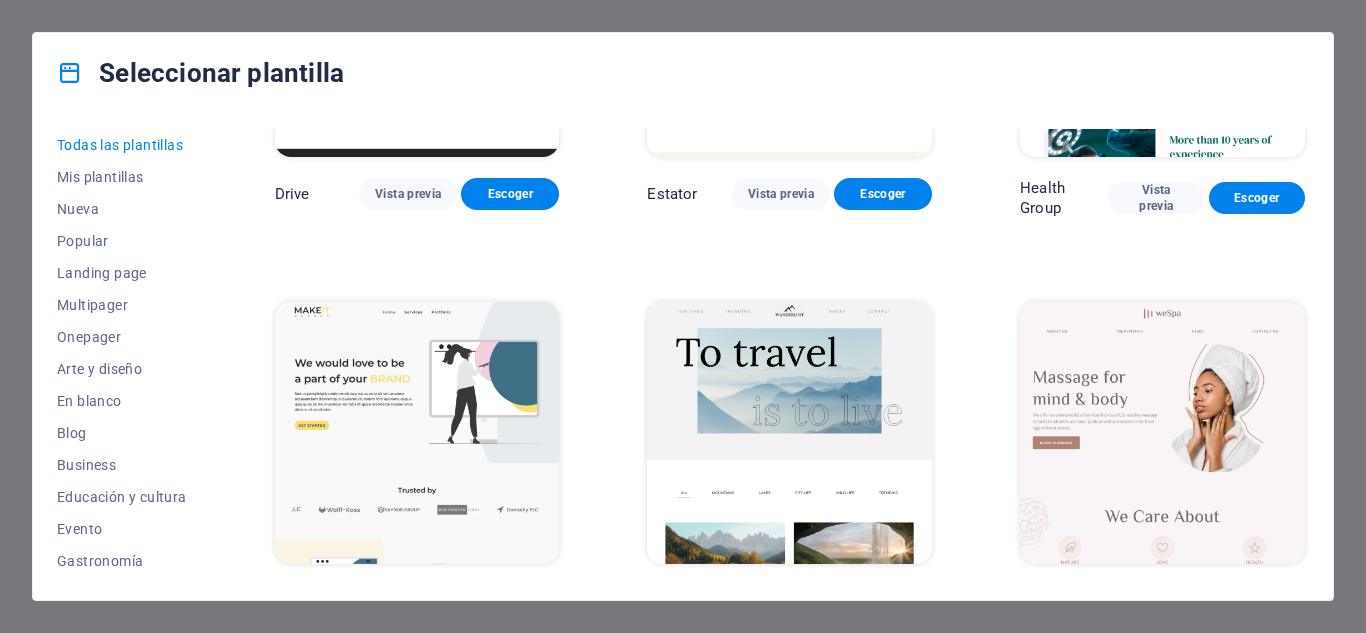 scroll, scrollTop: 4080, scrollLeft: 0, axis: vertical 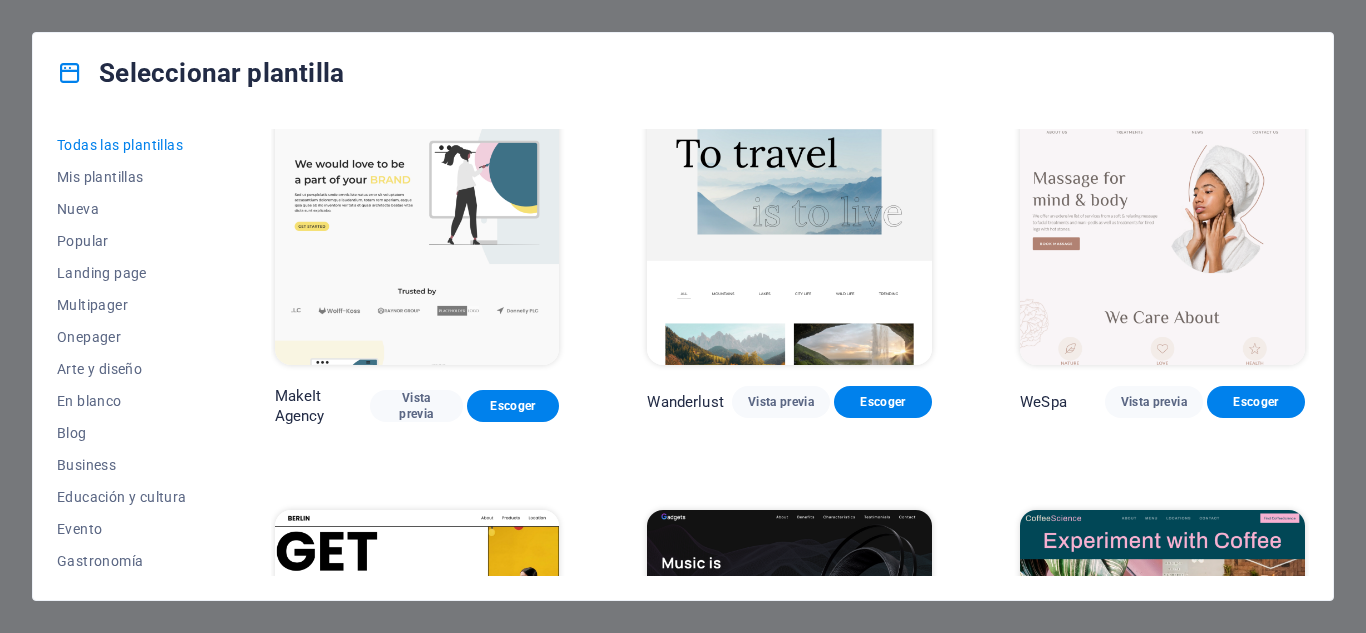 click on "Seleccionar plantilla Todas las plantillas Mis plantillas Nueva Popular Landing page Multipager Onepager Arte y diseño En blanco Blog Business Educación y cultura Evento Gastronomía Salud IT y medios Legal y finanzas Sin ánimo de lucro Resultado Portfolio Servicios Deportes y belleza Comercios Viaje Wireframe SugarDough Vista previa Escoger RepairIT Vista previa Escoger Peoneera Vista previa Escoger Art Museum Vista previa Escoger Wonder Planner Vista previa Escoger Transportable Vista previa Escoger S&L Vista previa Escoger WePaint Vista previa Escoger Eco-Con Vista previa Escoger MeetUp Vista previa Escoger Help & Care Vista previa Escoger Podcaster Vista previa Escoger Academix Vista previa Escoger BIG Barber Shop Vista previa Escoger Health & Food Vista previa Escoger UrbanNest Interiors Vista previa Escoger Green Change Vista previa Escoger The Beauty Temple Vista previa Escoger WeTrain Vista previa Escoger Cleaner Vista previa Escoger Johanna James Vista previa Escoger Delicioso Vista previa Escoger" at bounding box center [683, 316] 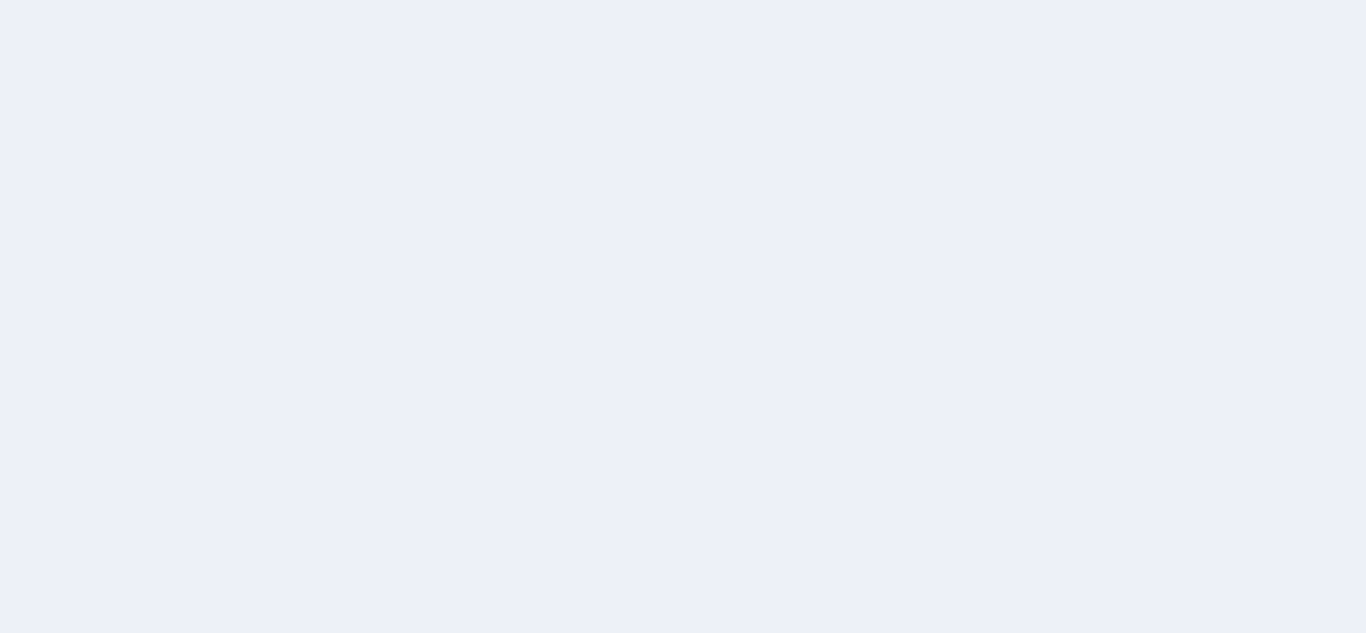 scroll, scrollTop: 0, scrollLeft: 0, axis: both 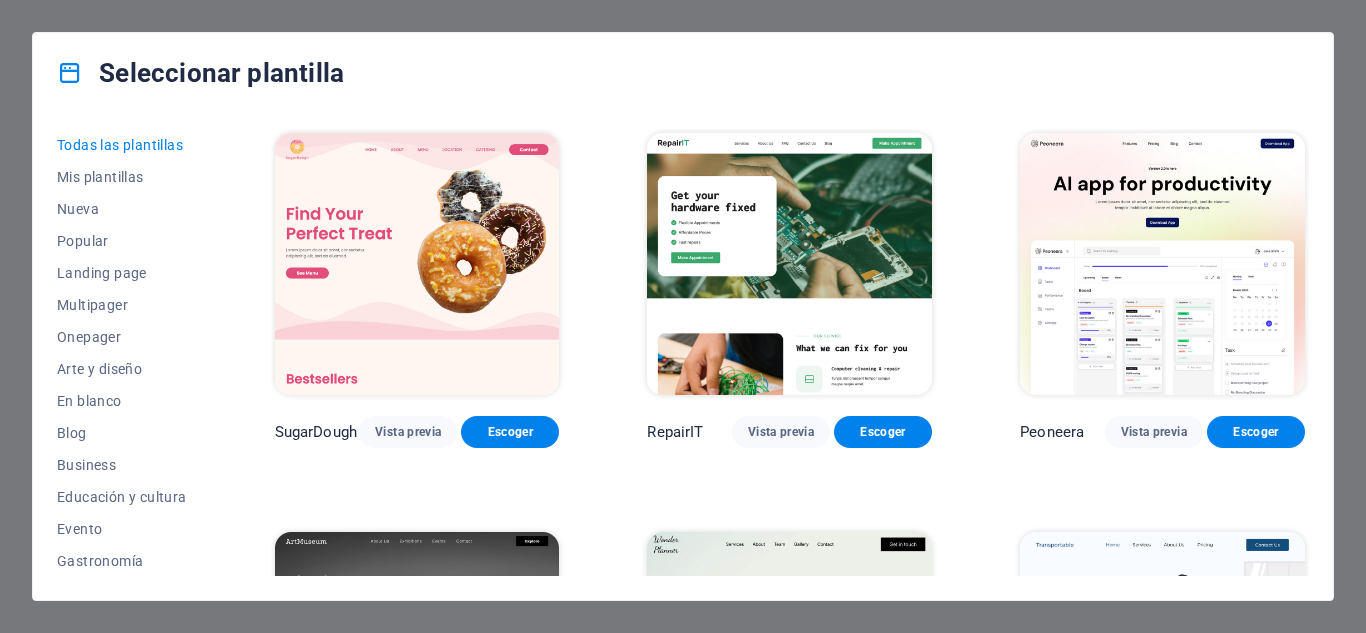 click on "Seleccionar plantilla Todas las plantillas Mis plantillas Nueva Popular Landing page Multipager Onepager Arte y diseño En blanco Blog Business Educación y cultura Evento Gastronomía Salud IT y medios Legal y finanzas Sin ánimo de lucro Resultado Portfolio Servicios Deportes y belleza Comercios Viaje Wireframe SugarDough Vista previa Escoger RepairIT Vista previa Escoger Peoneera Vista previa Escoger Art Museum Vista previa Escoger Wonder Planner Vista previa Escoger Transportable Vista previa Escoger S&L Vista previa Escoger WePaint Vista previa Escoger Eco-Con Vista previa Escoger MeetUp Vista previa Escoger Help & Care Vista previa Escoger Podcaster Vista previa Escoger Academix Vista previa Escoger BIG Barber Shop Vista previa Escoger Health & Food Vista previa Escoger UrbanNest Interiors Vista previa Escoger Green Change Vista previa Escoger The Beauty Temple Vista previa Escoger WeTrain Vista previa Escoger Cleaner Vista previa Escoger Johanna James Vista previa Escoger Delicioso Vista previa Escoger" at bounding box center (683, 316) 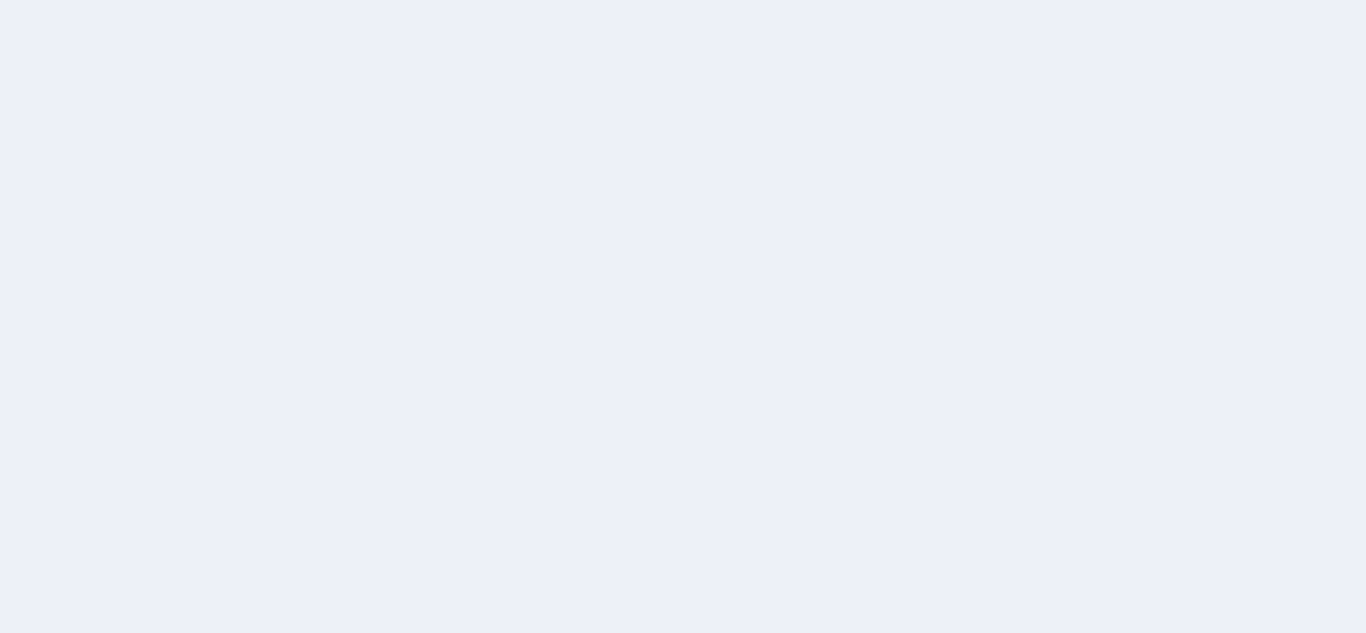 scroll, scrollTop: 0, scrollLeft: 0, axis: both 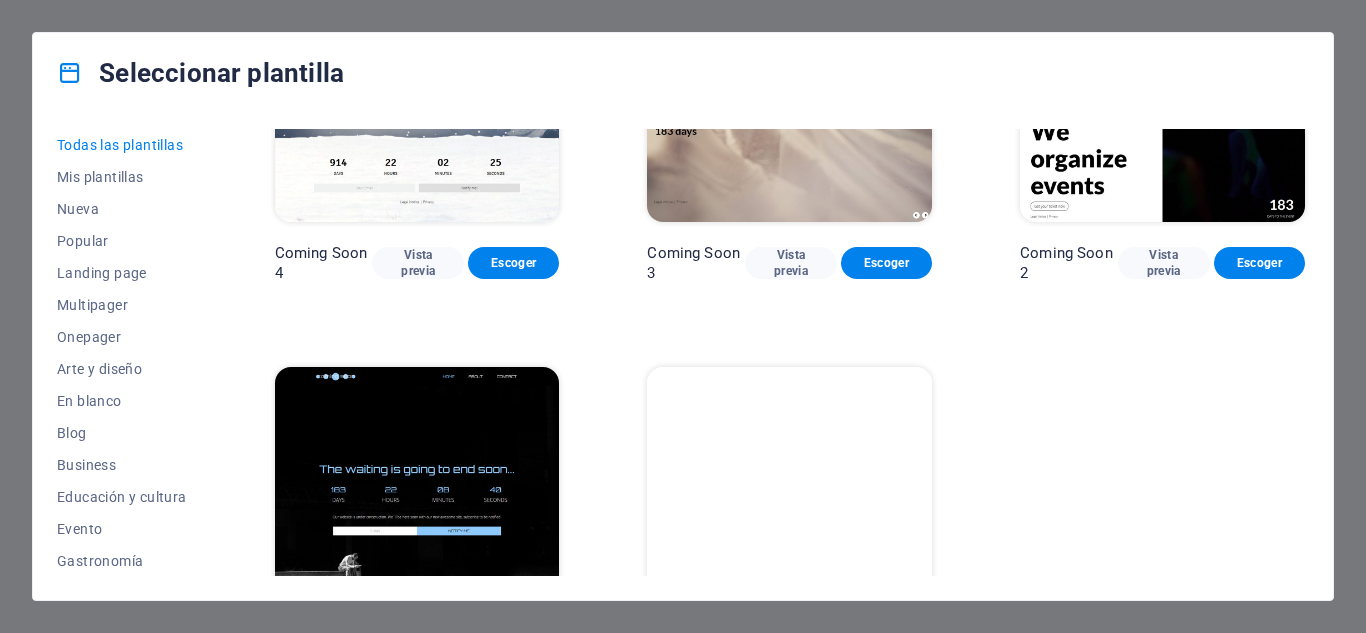 click on "Vista previa" at bounding box center (781, 666) 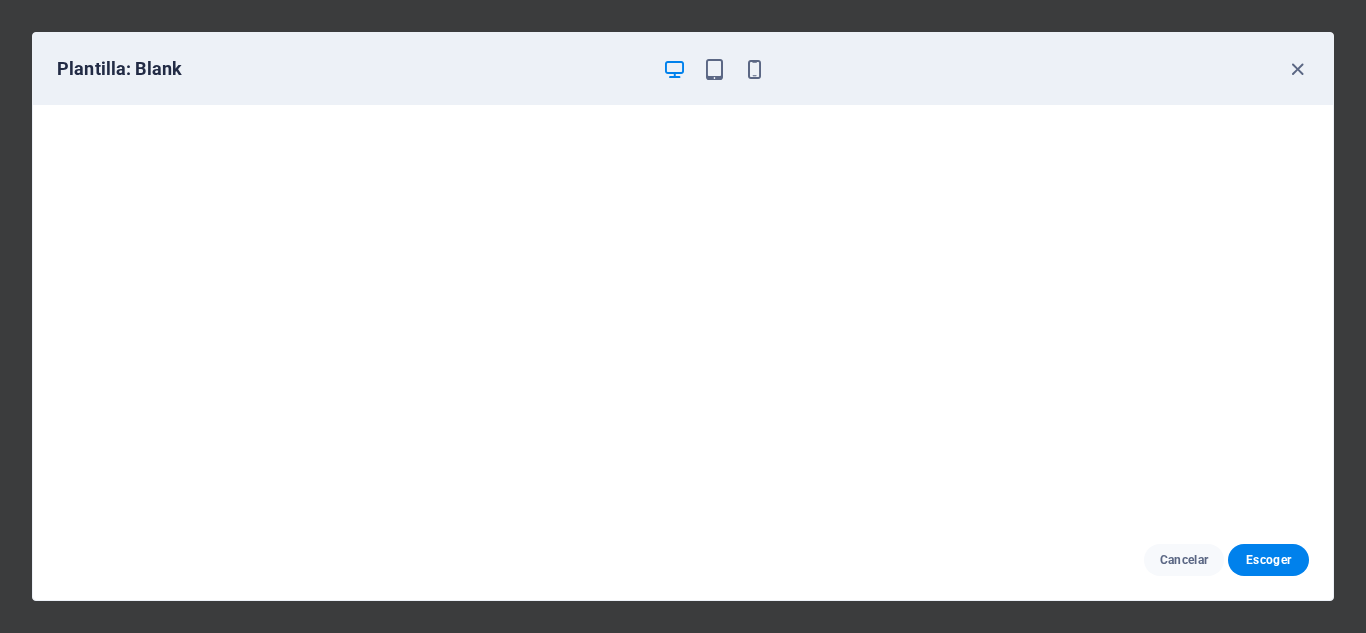 scroll, scrollTop: 0, scrollLeft: 0, axis: both 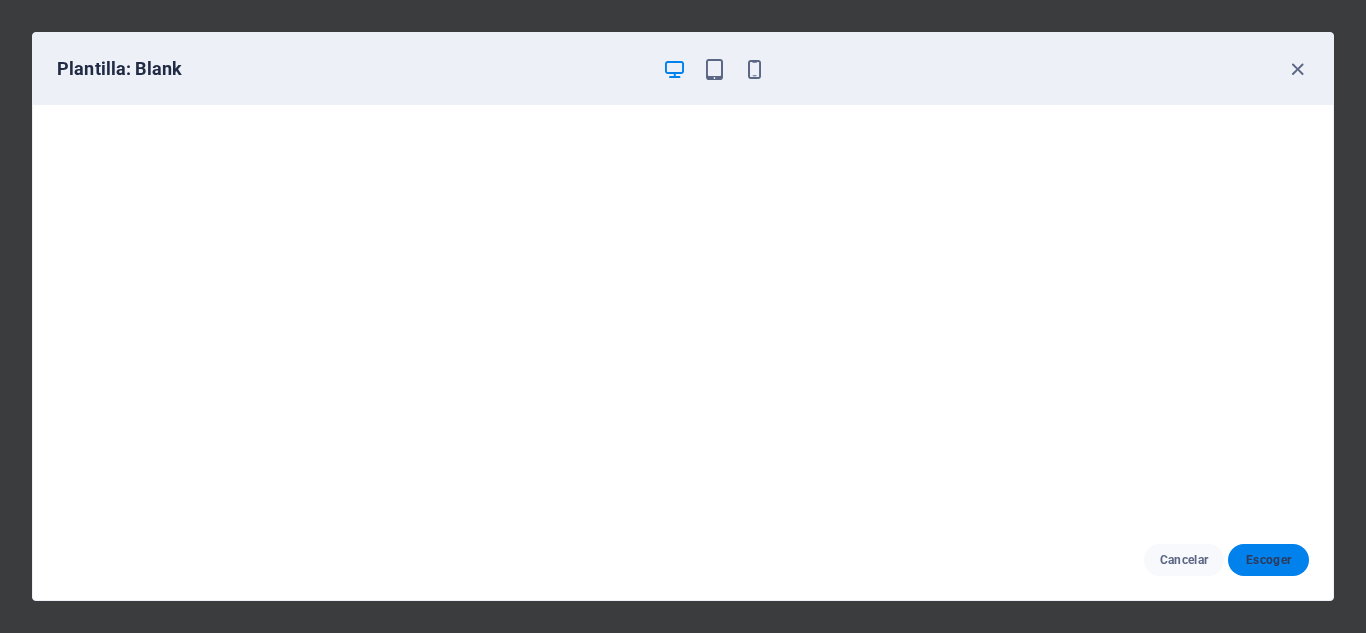 click on "Escoger" at bounding box center (1268, 560) 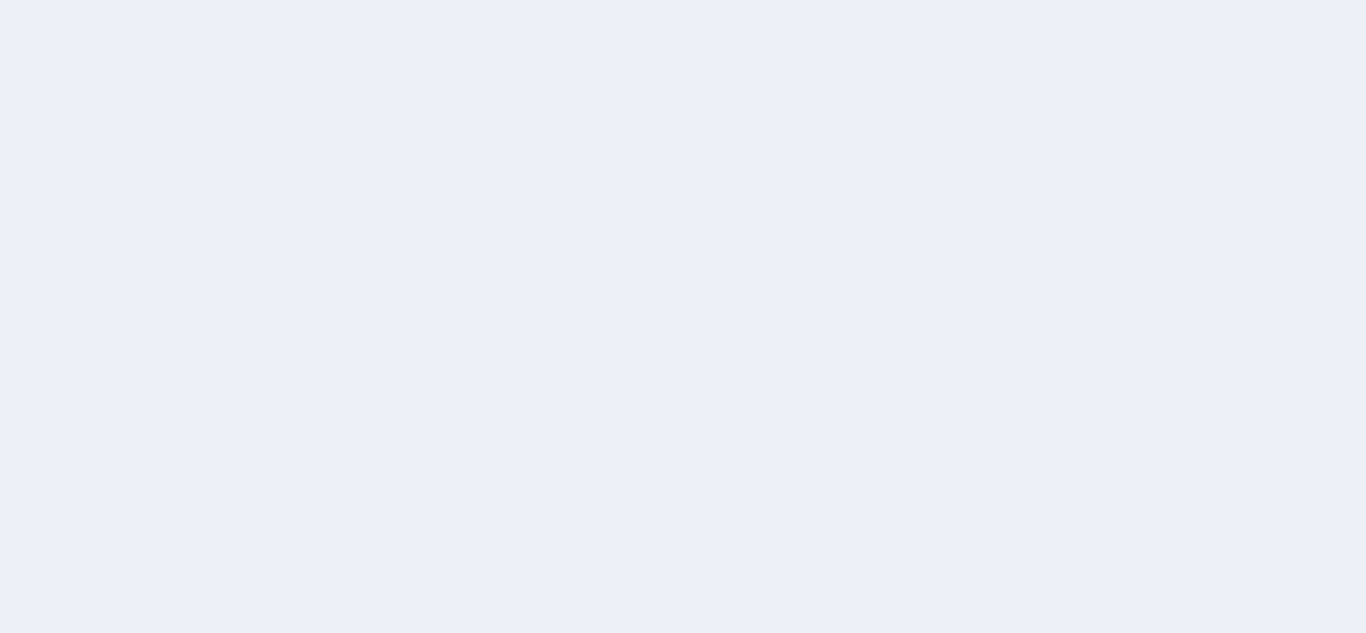 scroll, scrollTop: 0, scrollLeft: 0, axis: both 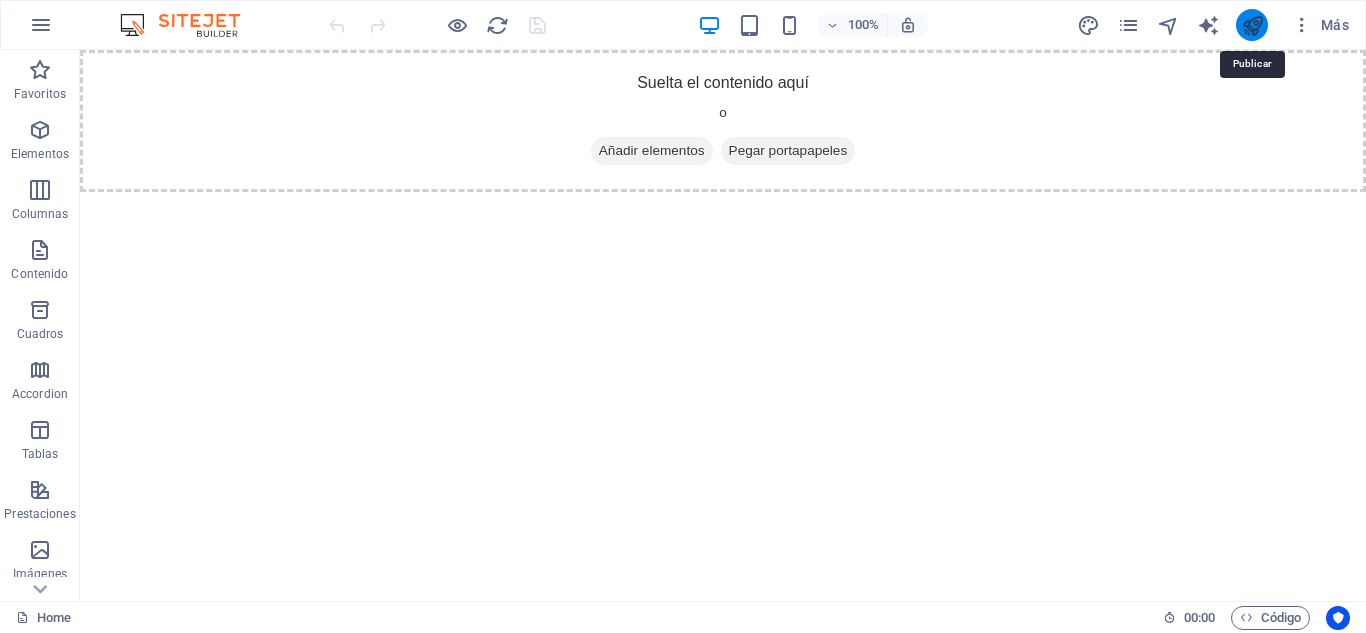 click at bounding box center (1252, 25) 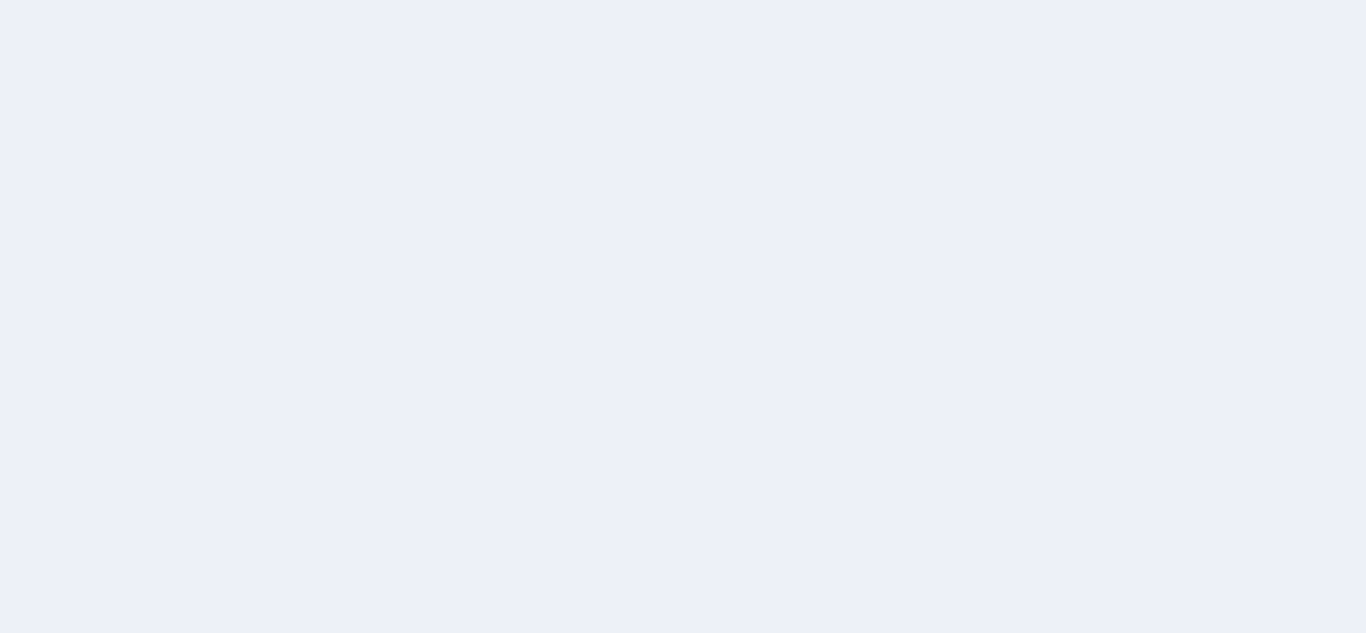scroll, scrollTop: 0, scrollLeft: 0, axis: both 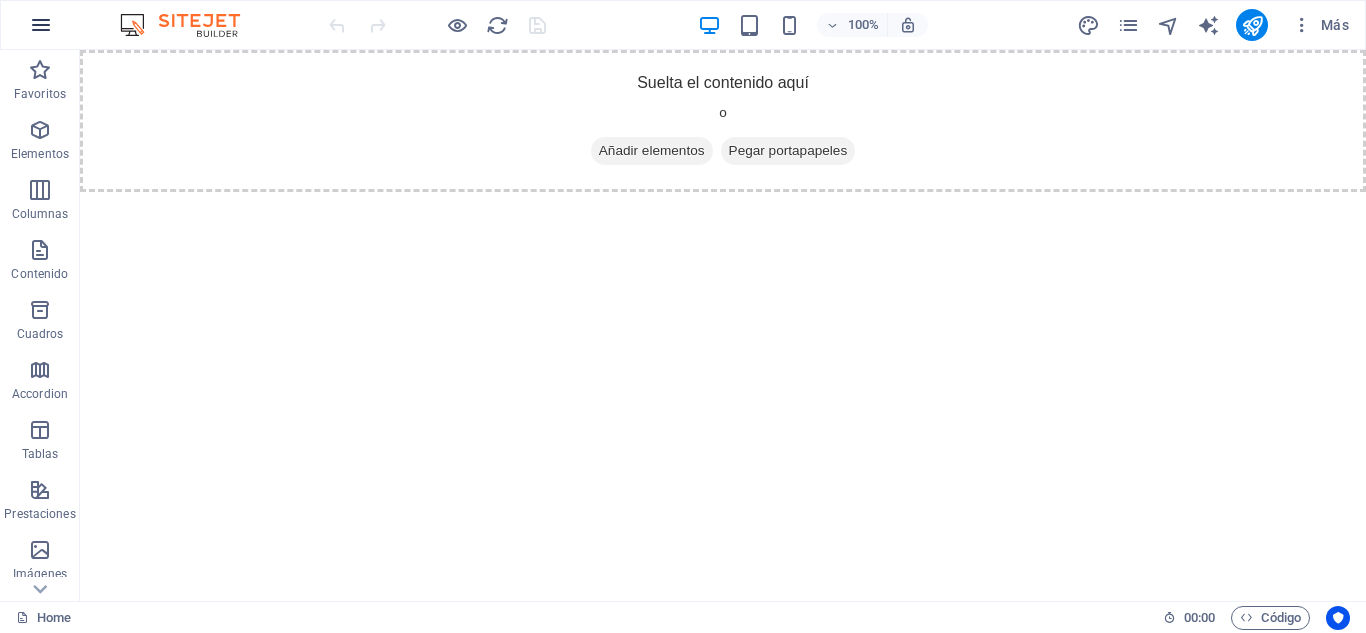 click at bounding box center [41, 25] 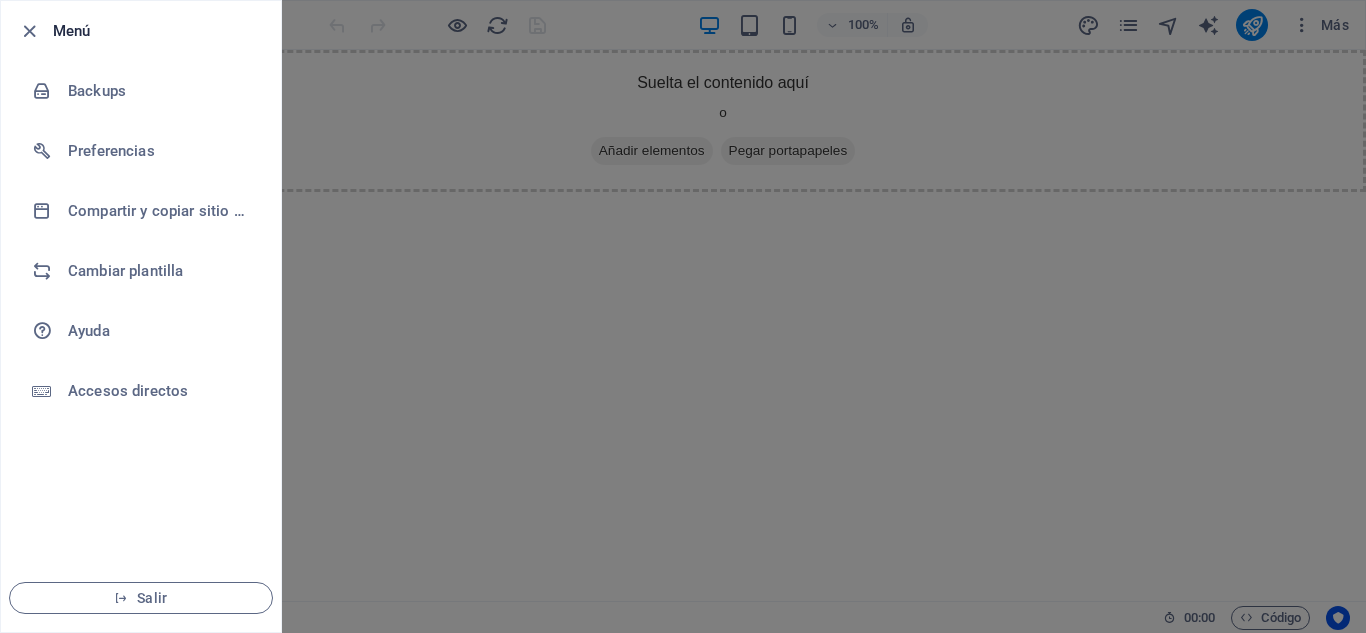 click at bounding box center (683, 316) 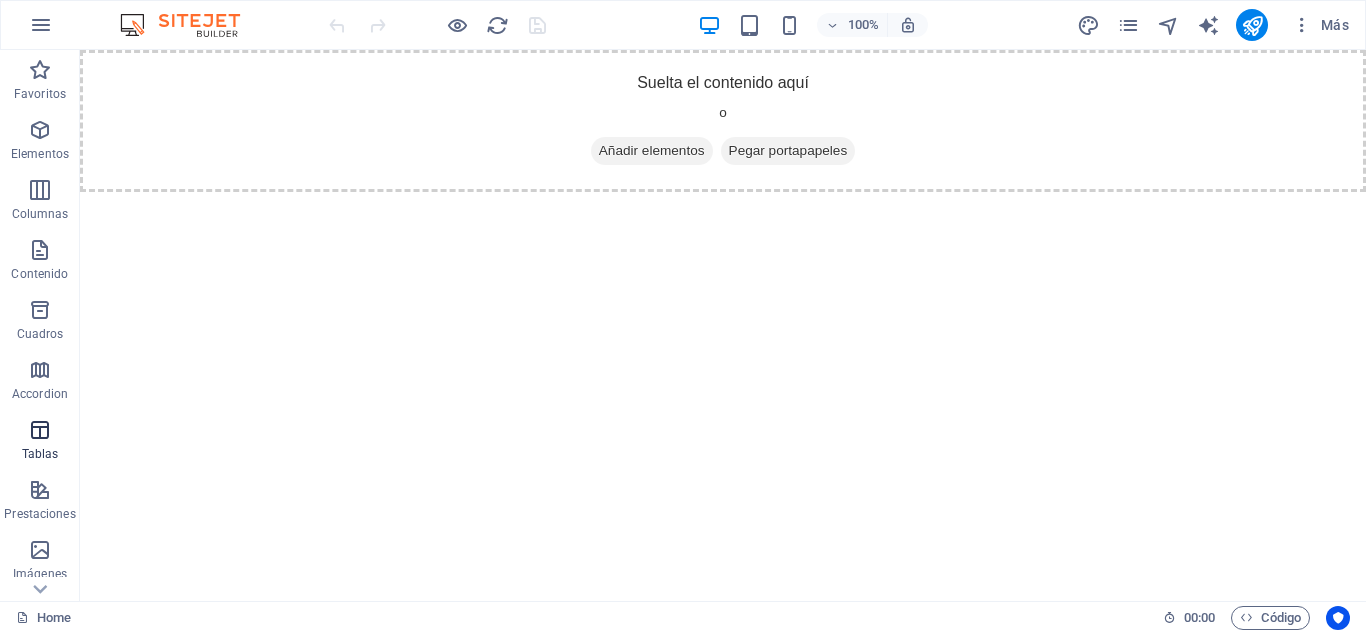 scroll, scrollTop: 349, scrollLeft: 0, axis: vertical 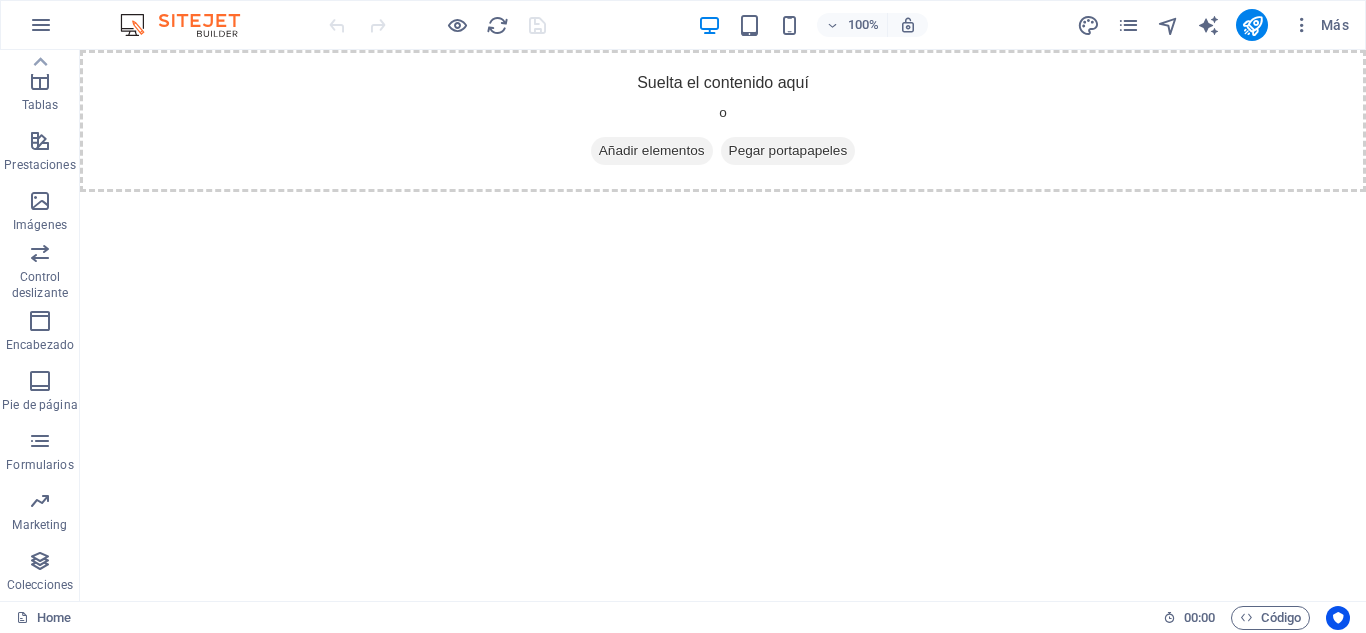 type 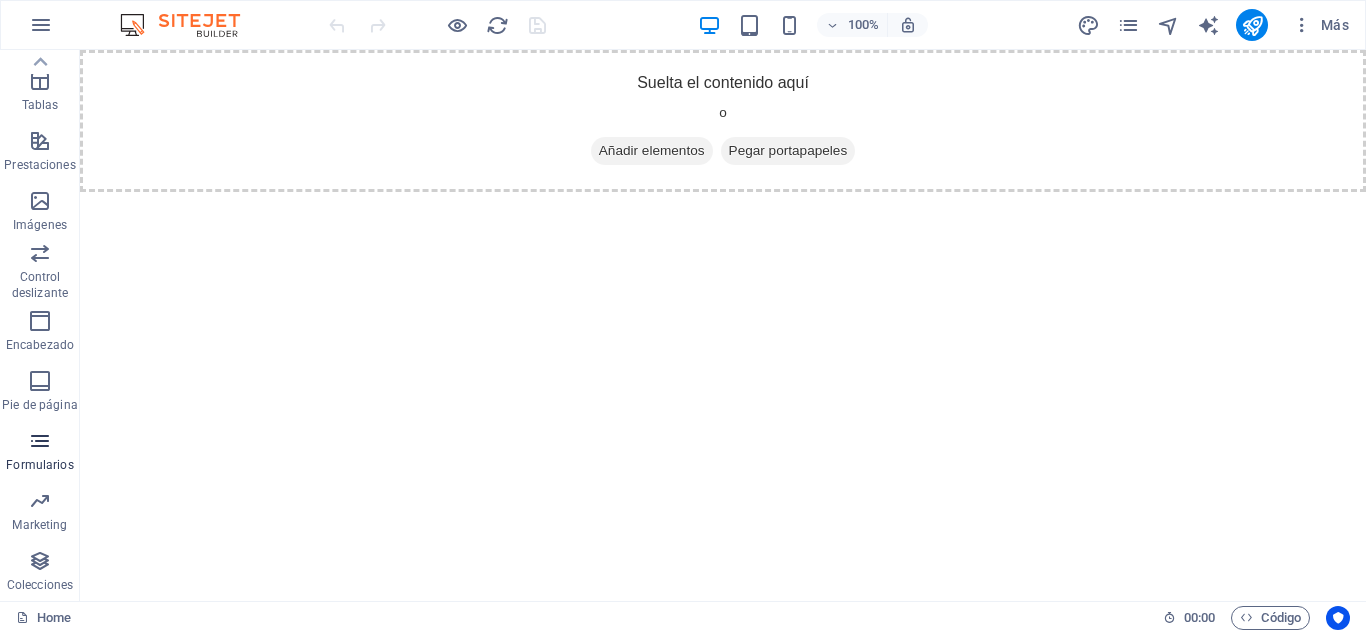 scroll, scrollTop: 0, scrollLeft: 0, axis: both 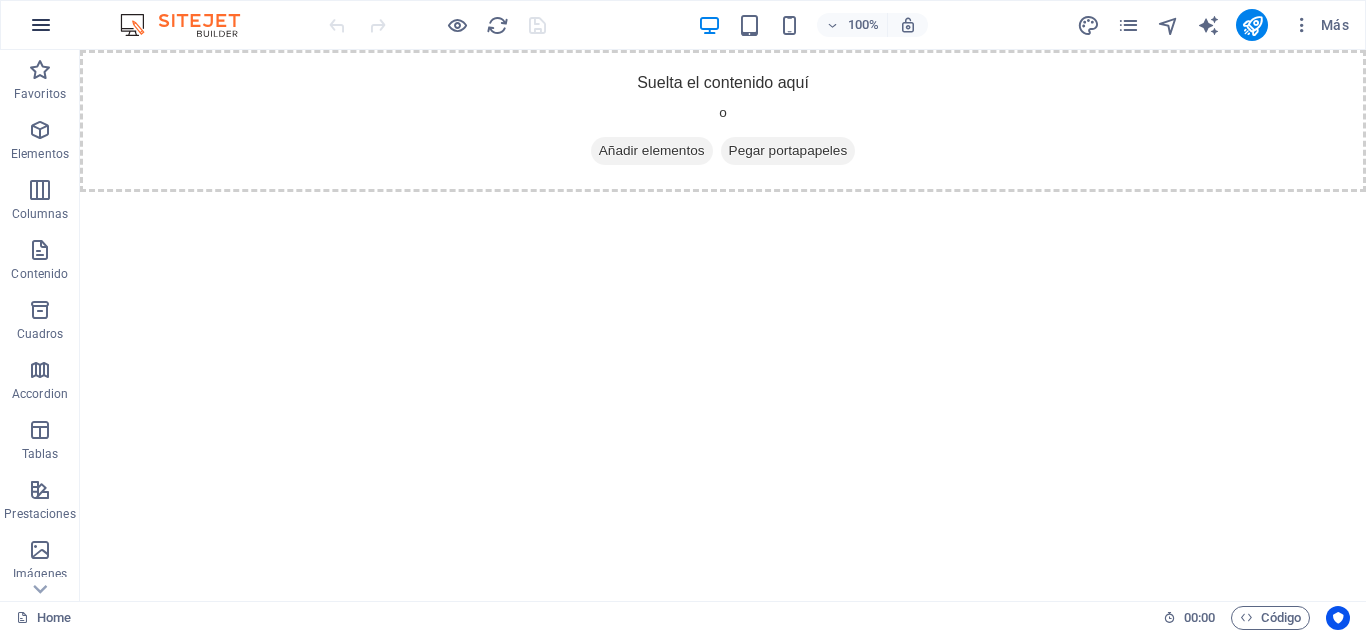 click at bounding box center (41, 25) 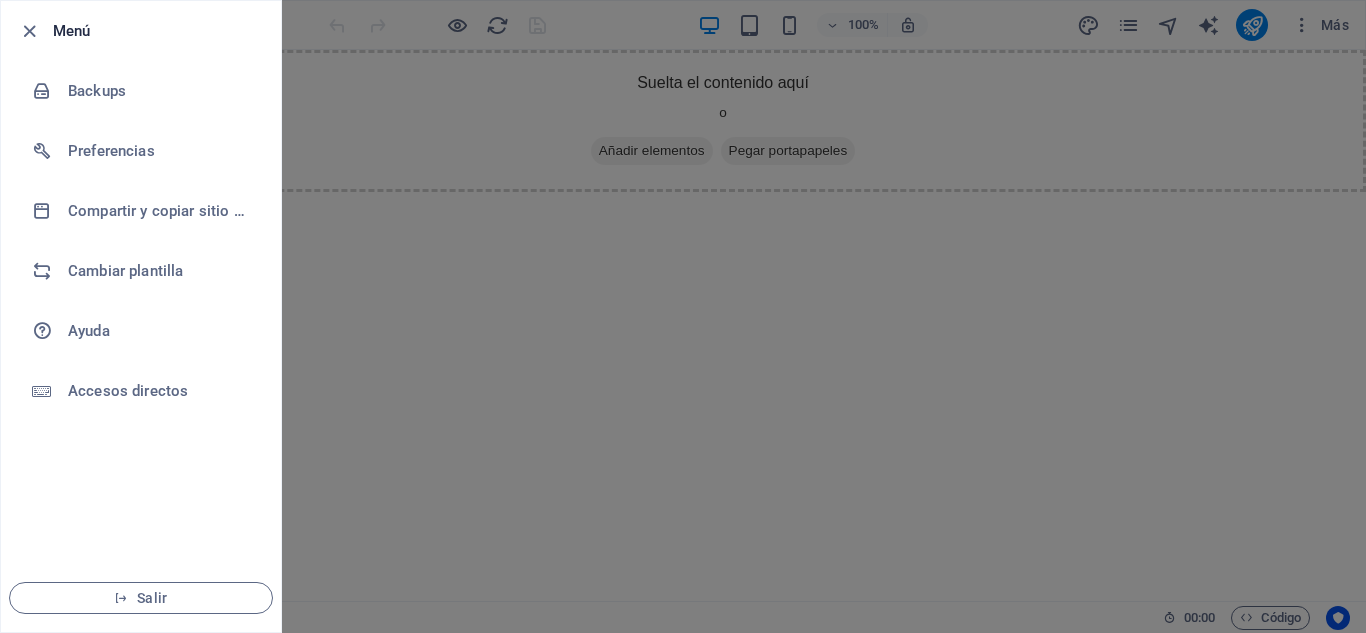 click at bounding box center (683, 316) 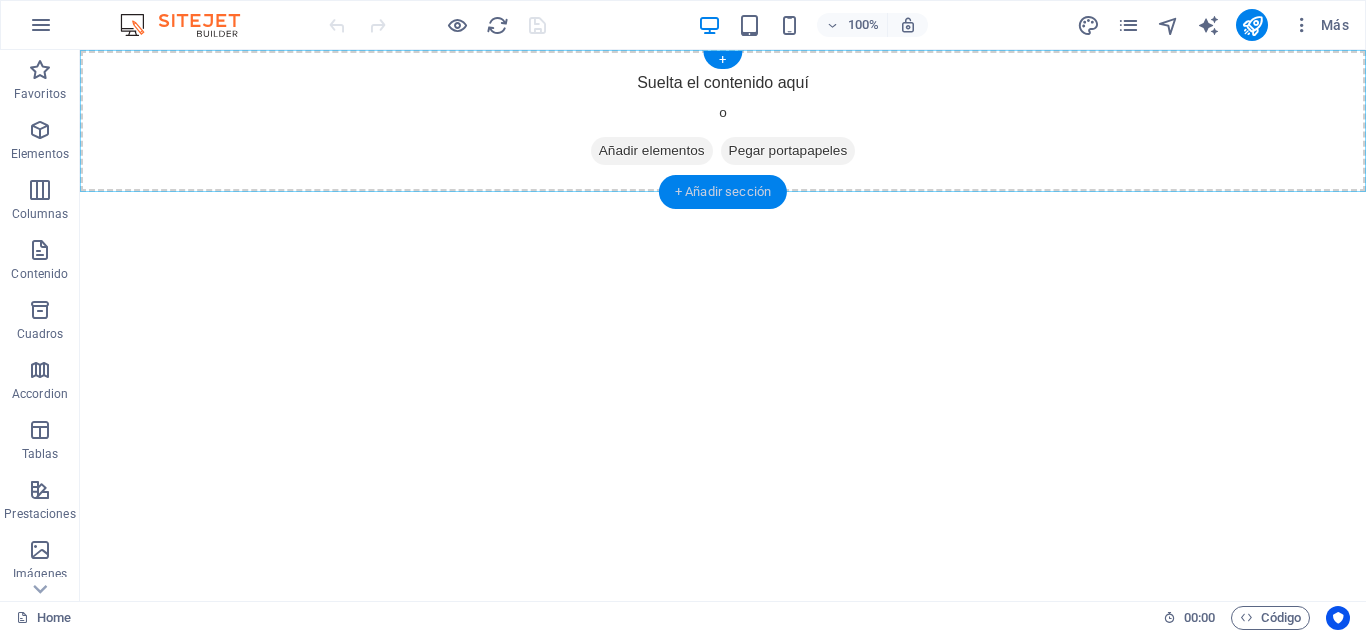 click on "+ Añadir sección" at bounding box center (723, 192) 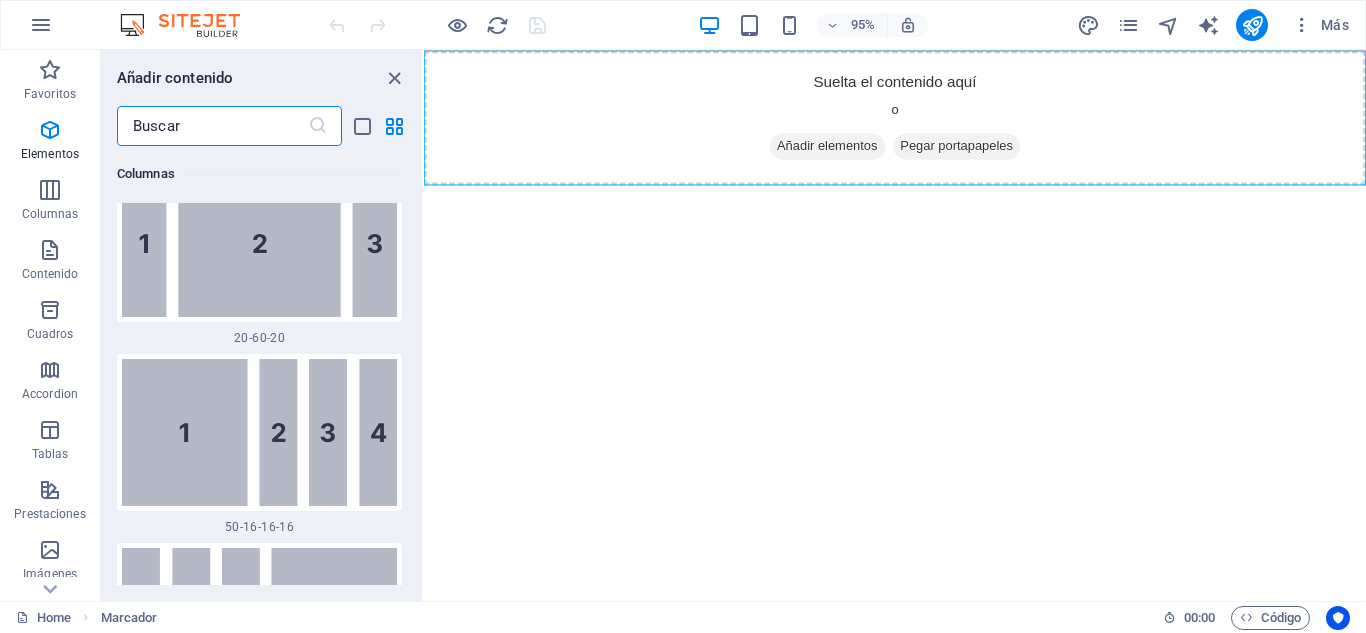 scroll, scrollTop: 6354, scrollLeft: 0, axis: vertical 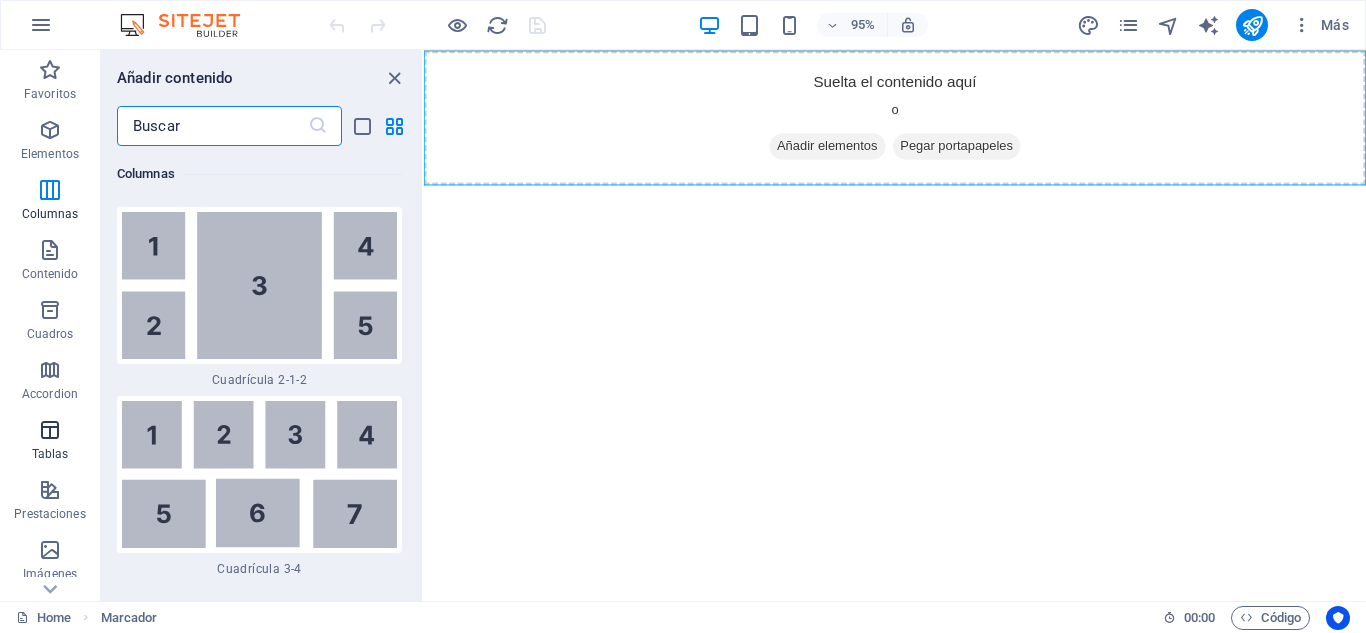 click on "Tablas" at bounding box center [50, 454] 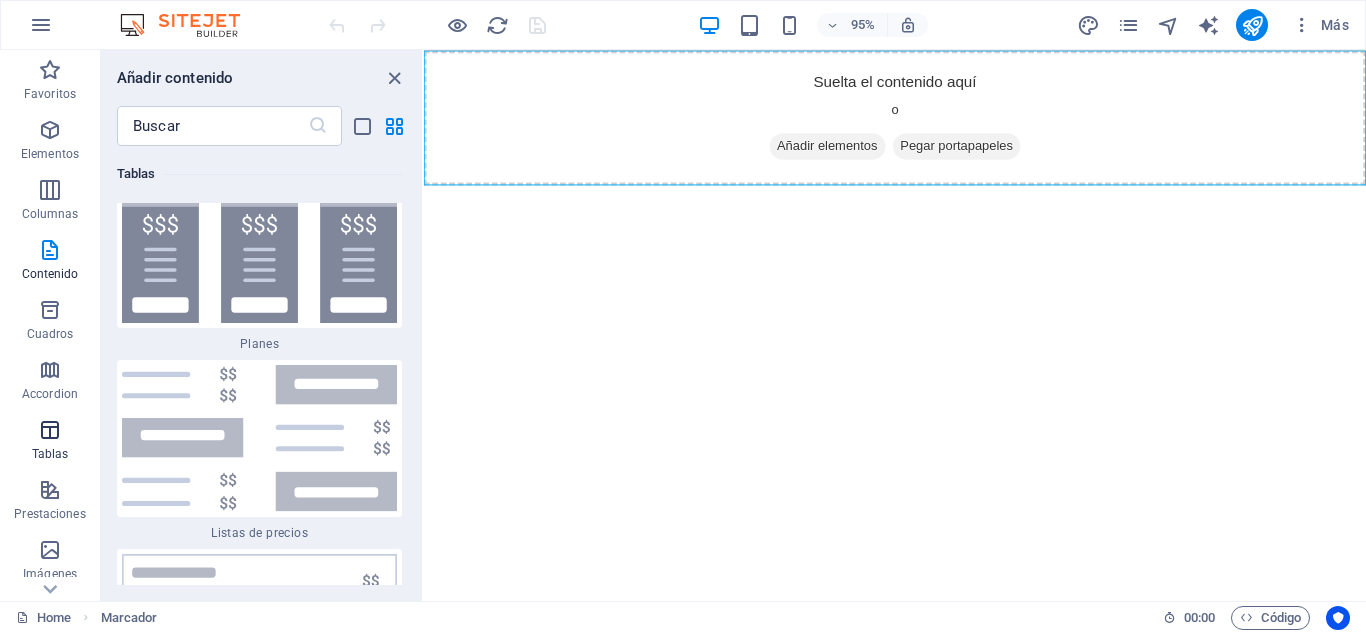scroll, scrollTop: 13576, scrollLeft: 0, axis: vertical 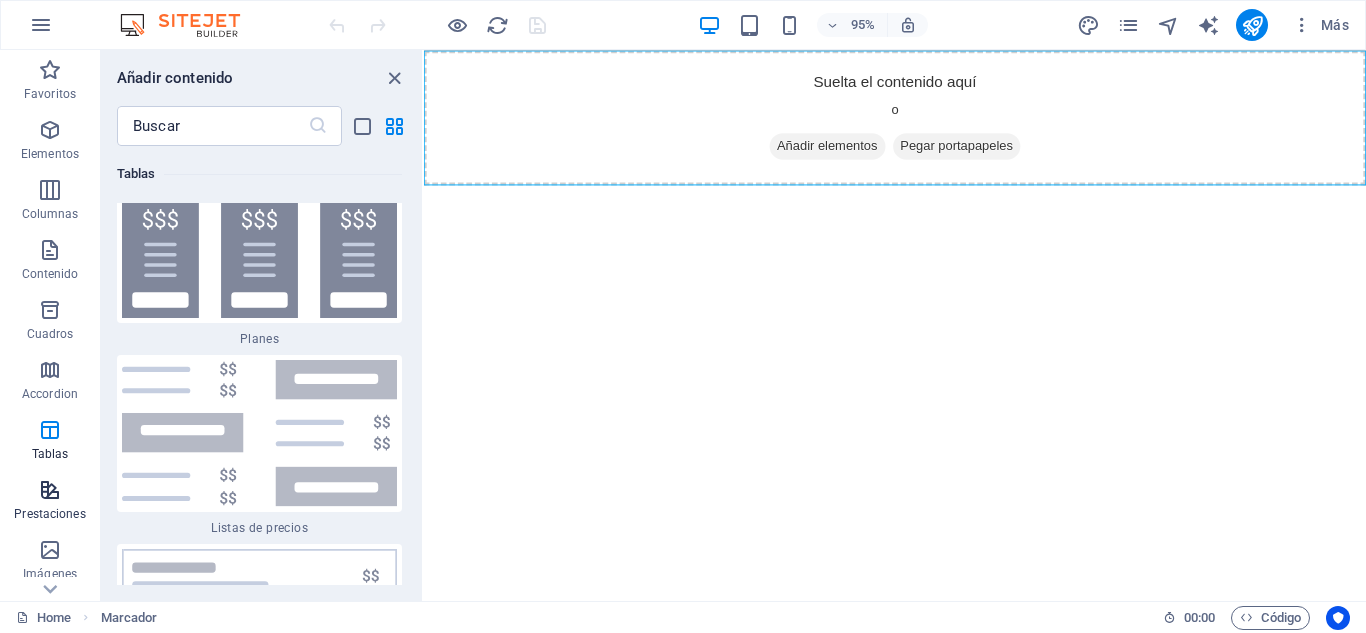 click on "Prestaciones" at bounding box center [50, 502] 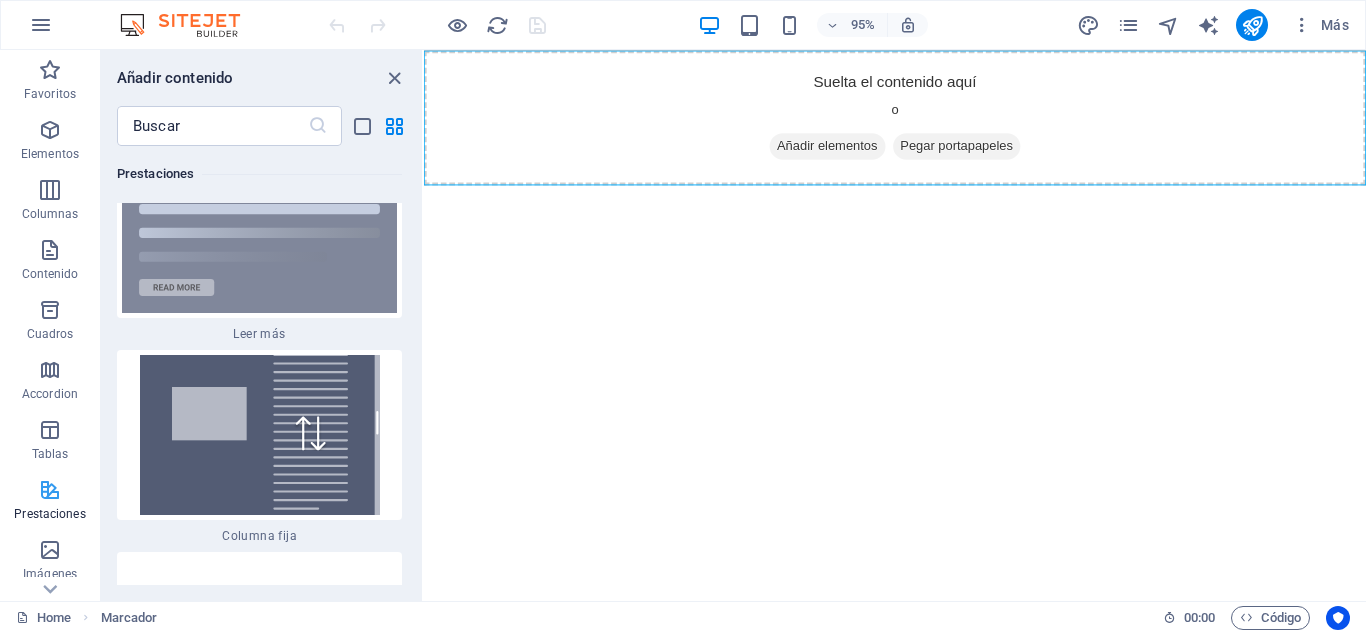 scroll, scrollTop: 15285, scrollLeft: 0, axis: vertical 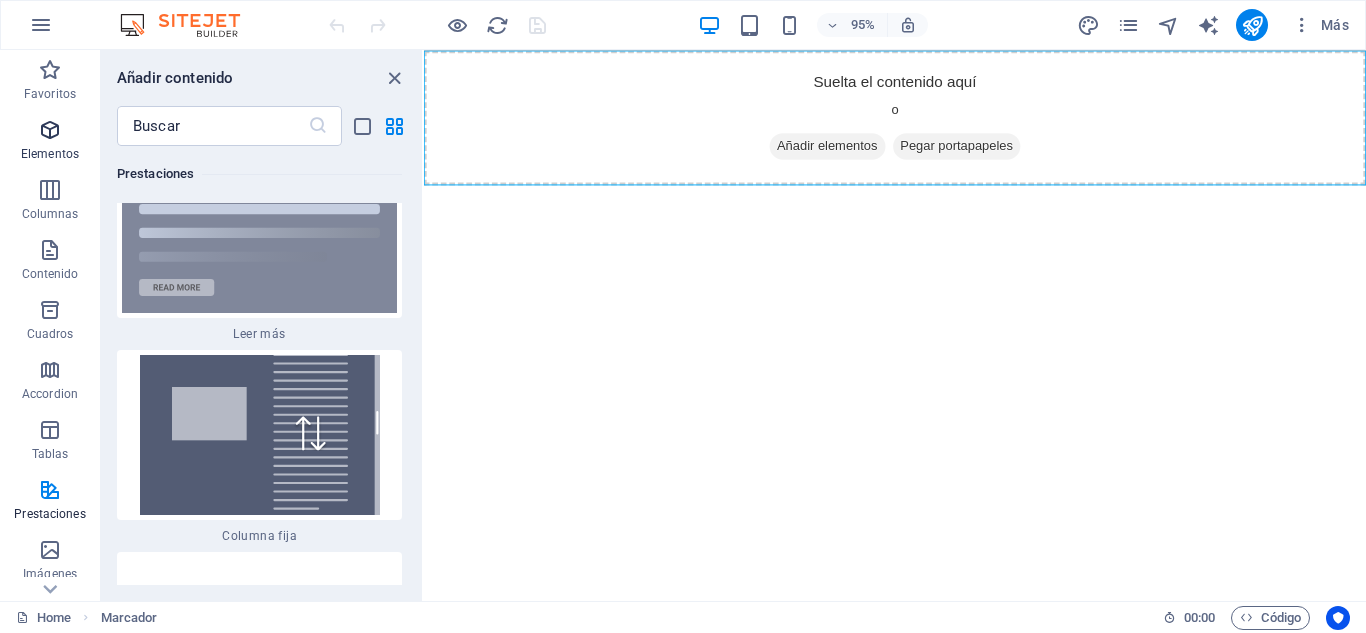 click at bounding box center [50, 130] 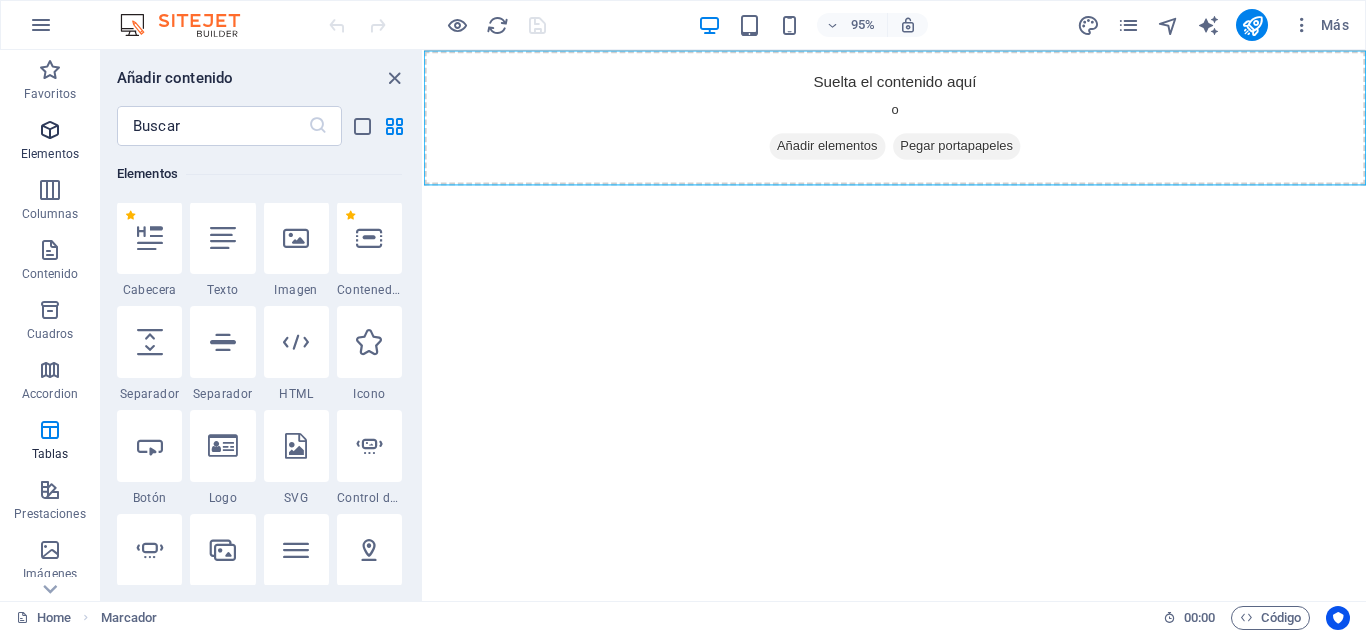 scroll, scrollTop: 377, scrollLeft: 0, axis: vertical 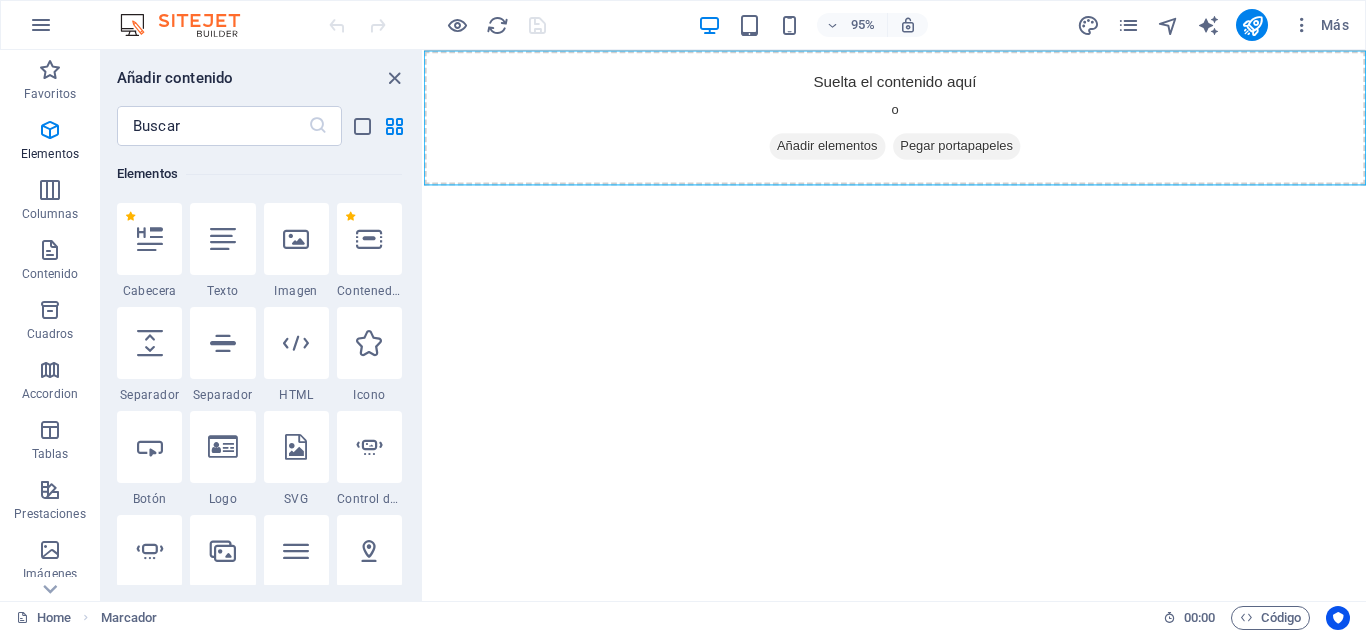 click at bounding box center [190, 25] 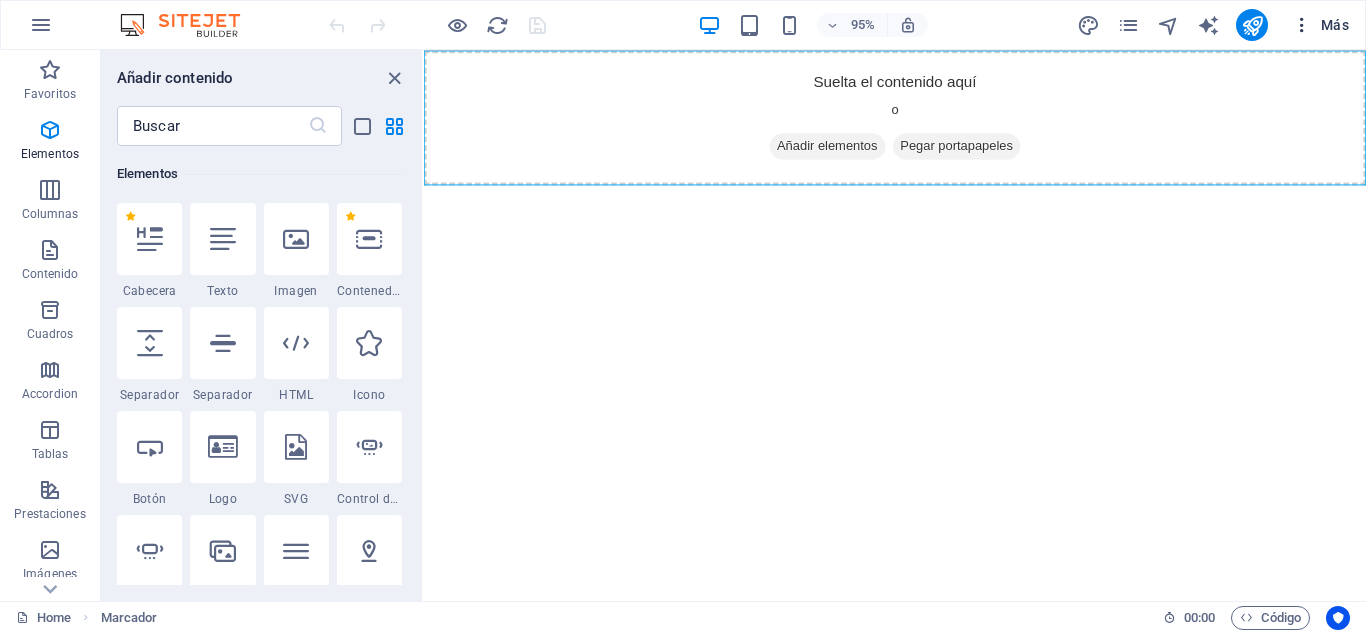 click at bounding box center (1302, 25) 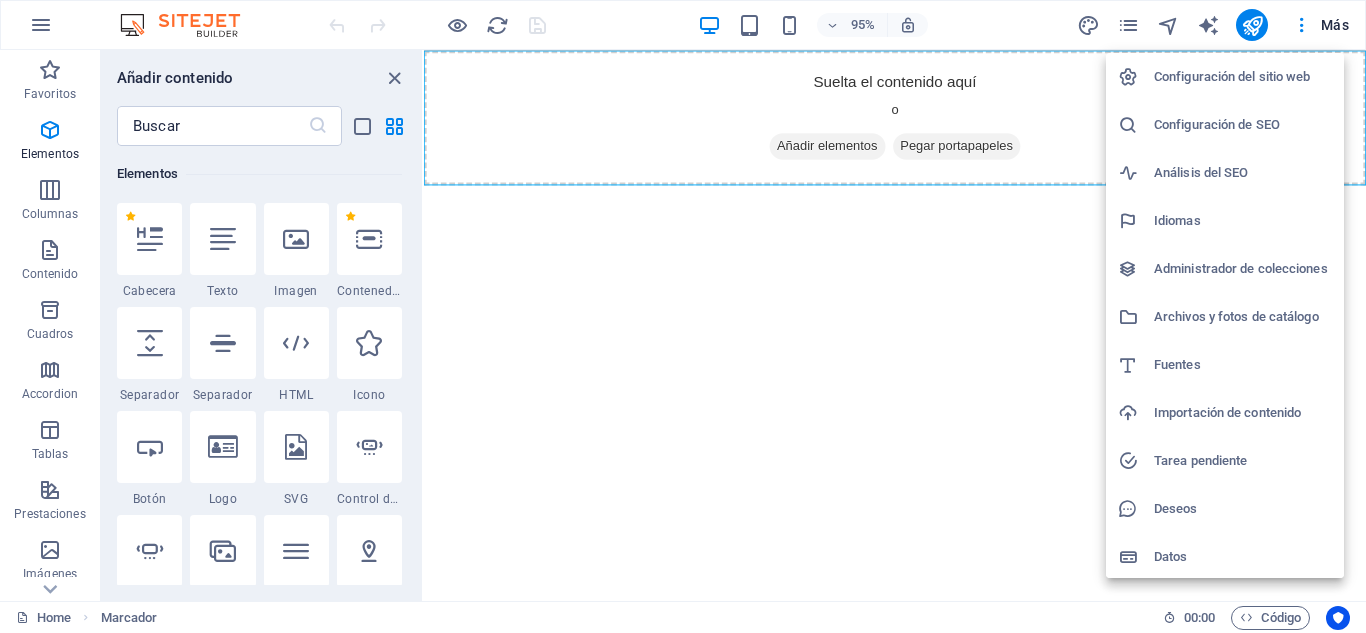 click at bounding box center (683, 316) 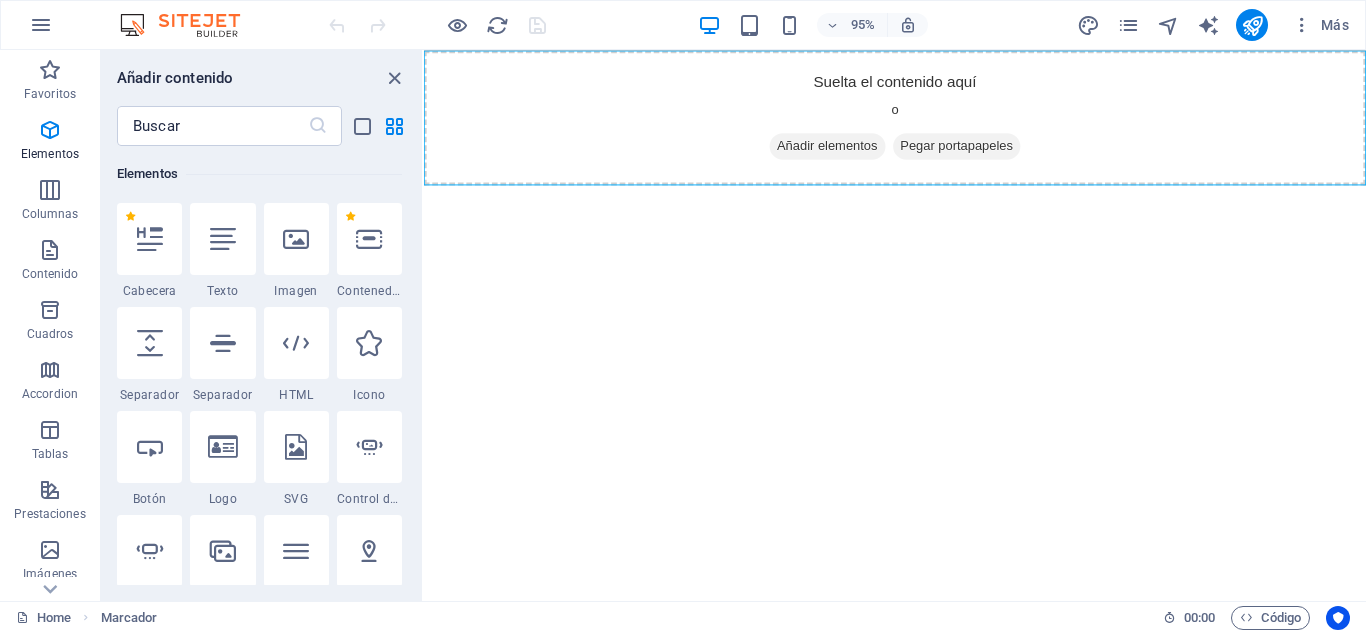 click 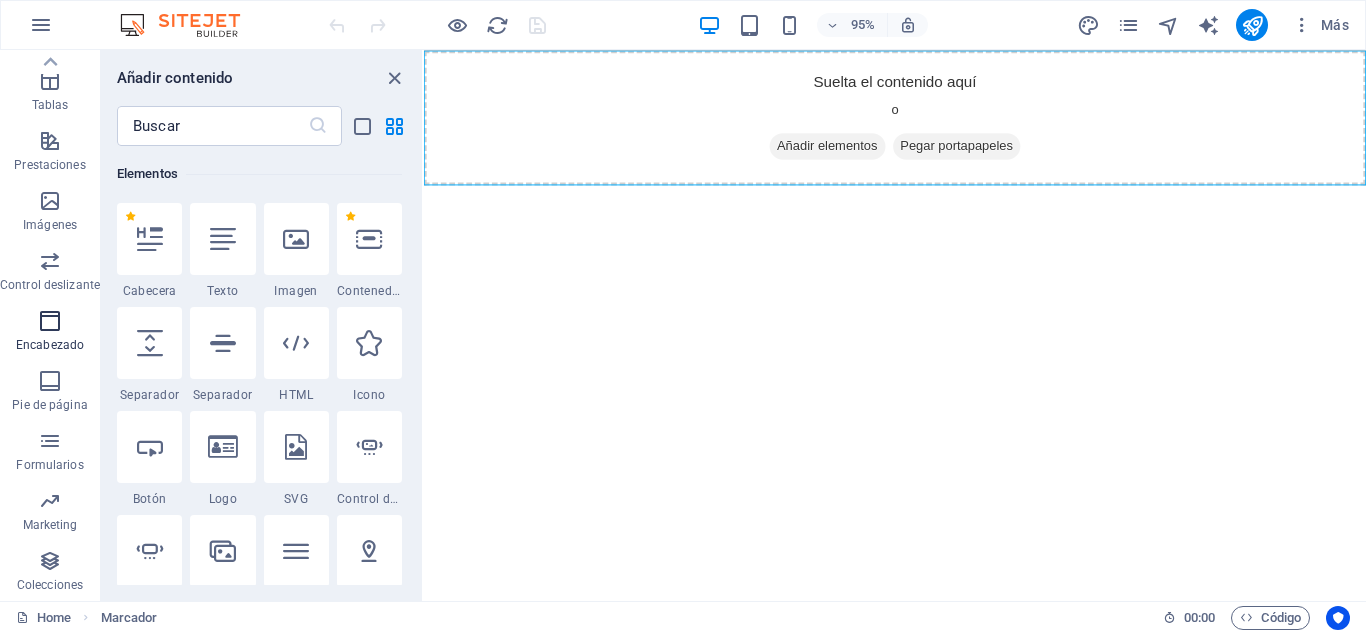 click on "Encabezado" at bounding box center (50, 333) 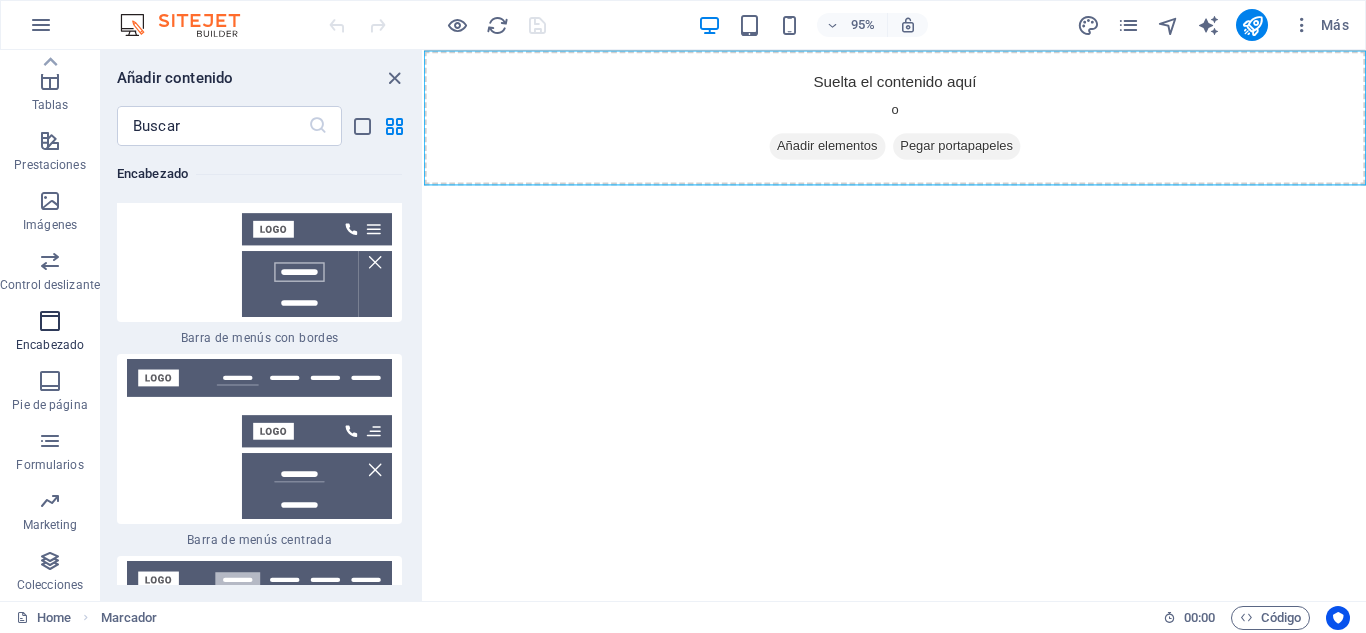 scroll, scrollTop: 24033, scrollLeft: 0, axis: vertical 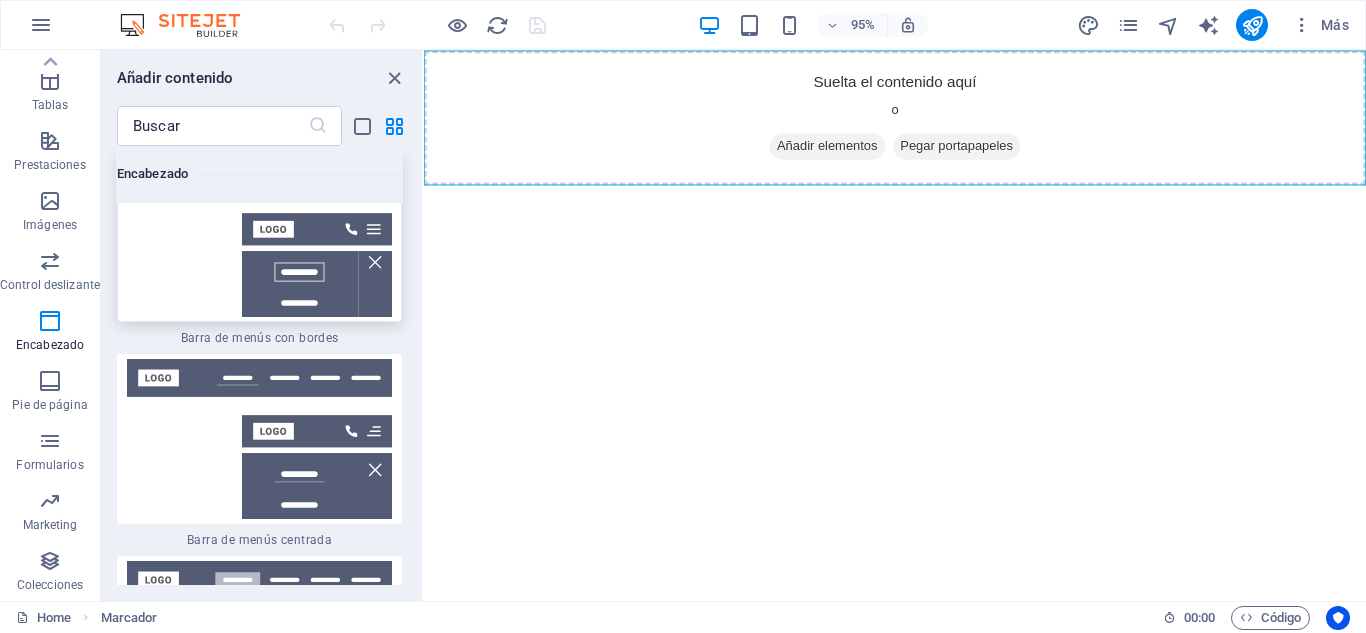 click at bounding box center (259, 237) 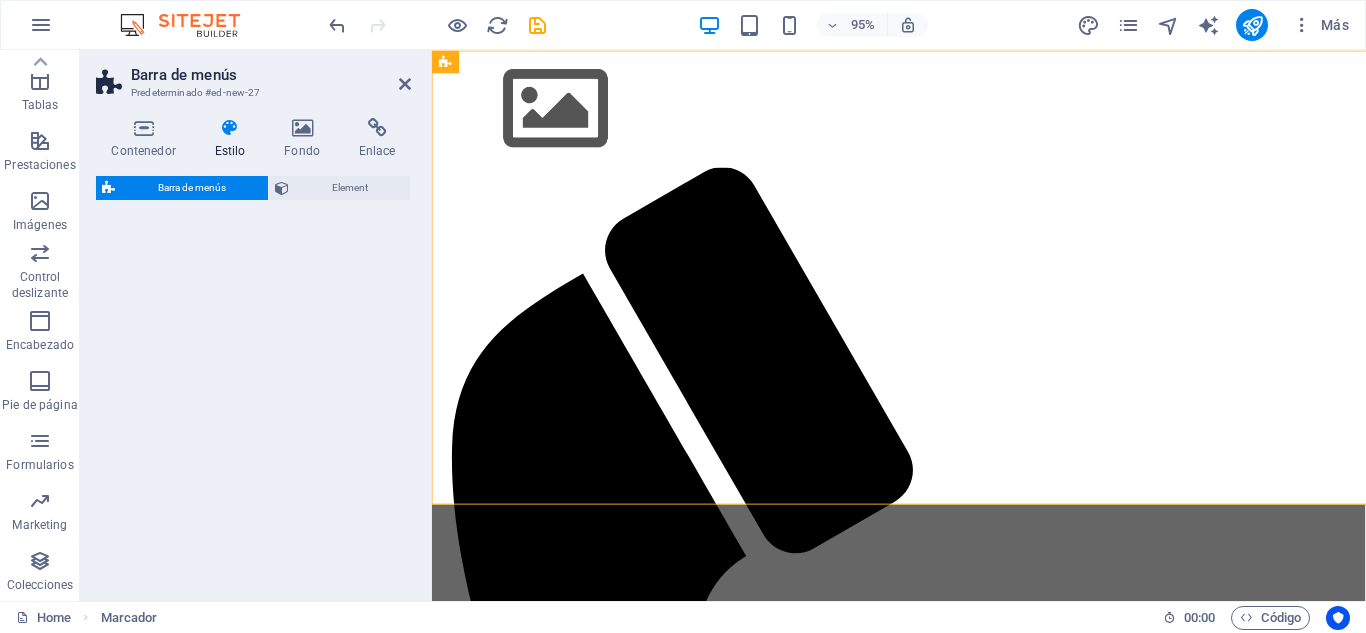 select on "rem" 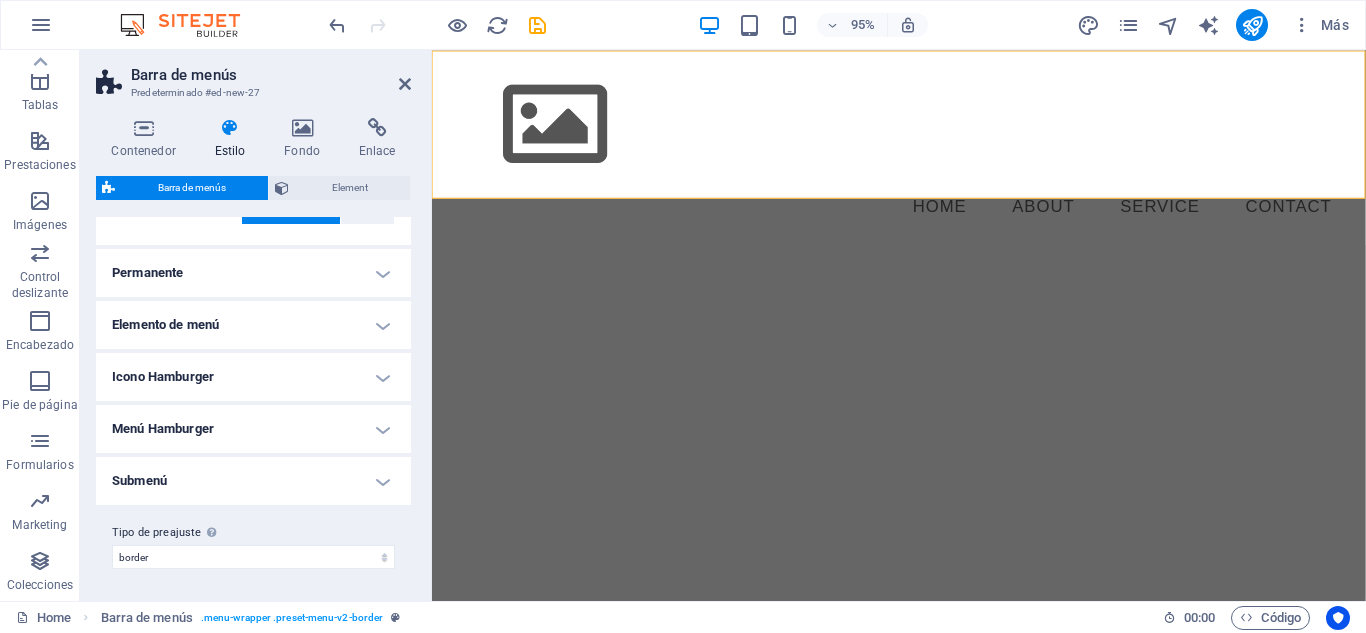 scroll, scrollTop: 0, scrollLeft: 0, axis: both 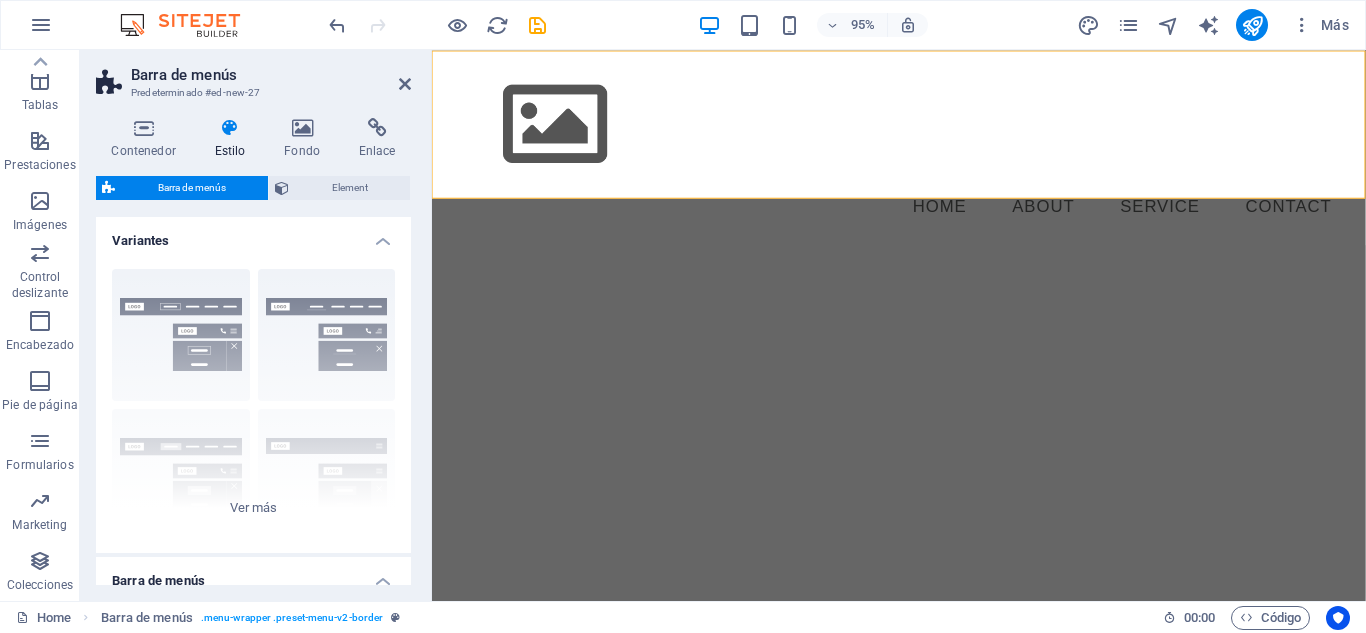 click at bounding box center [230, 128] 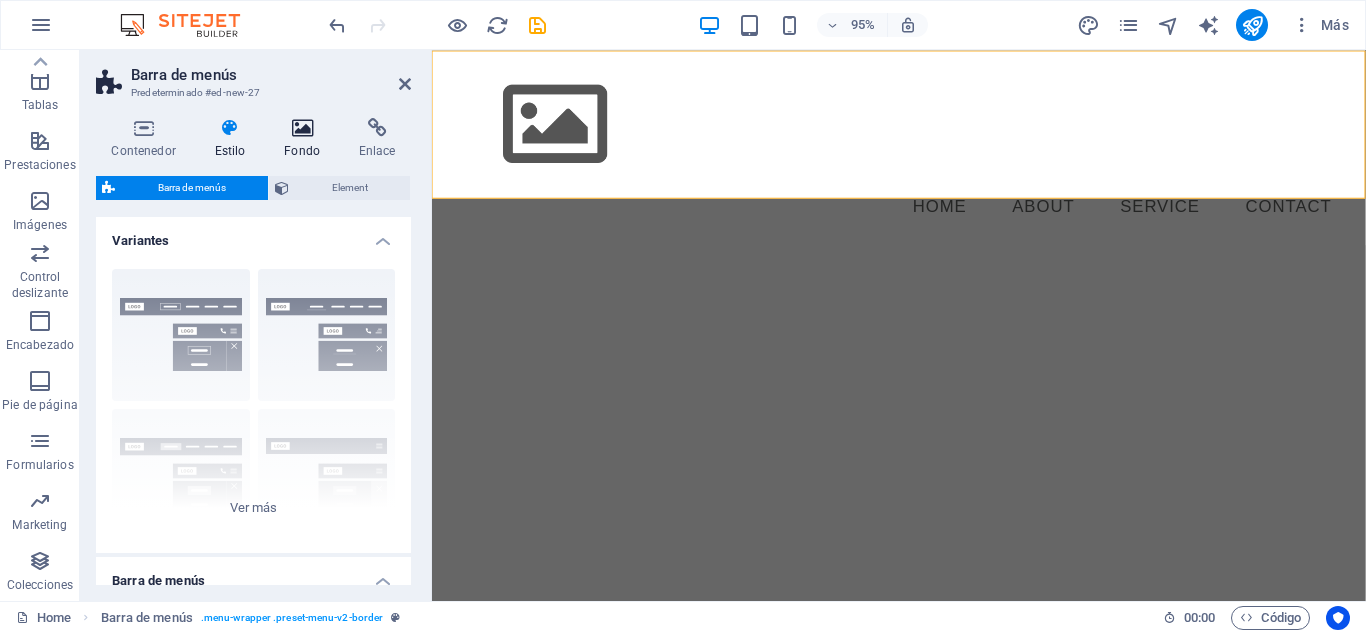 click at bounding box center [302, 128] 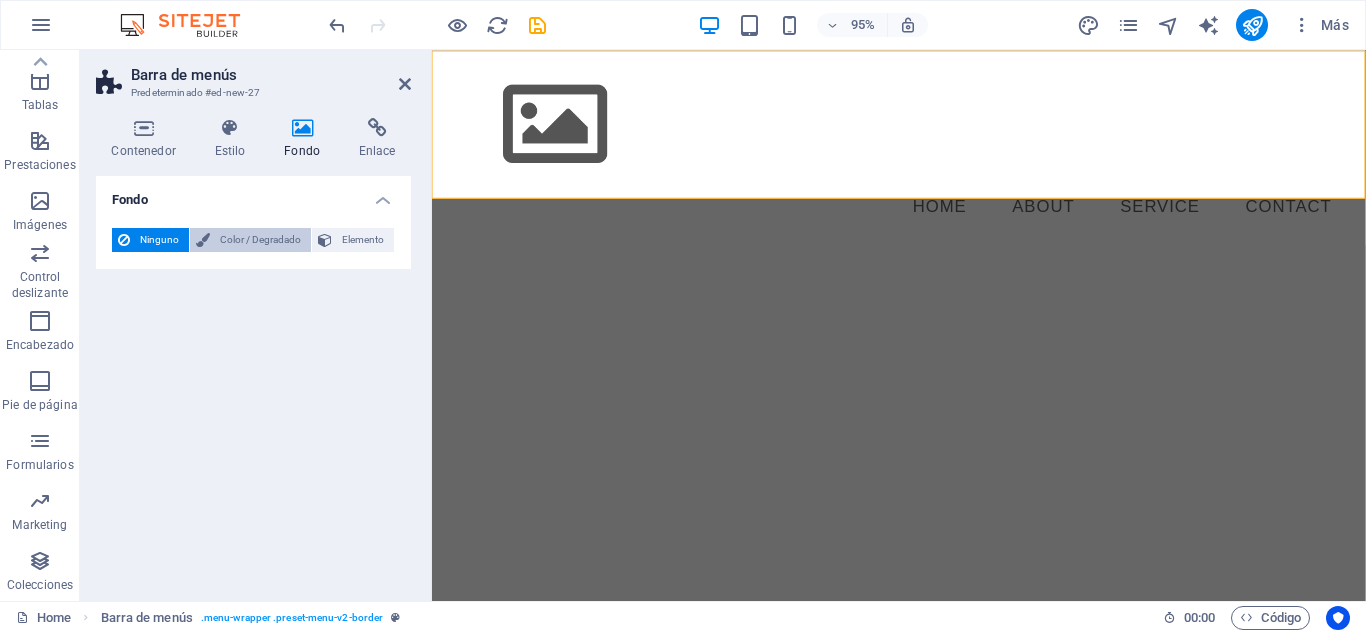 click on "Color / Degradado" at bounding box center (260, 240) 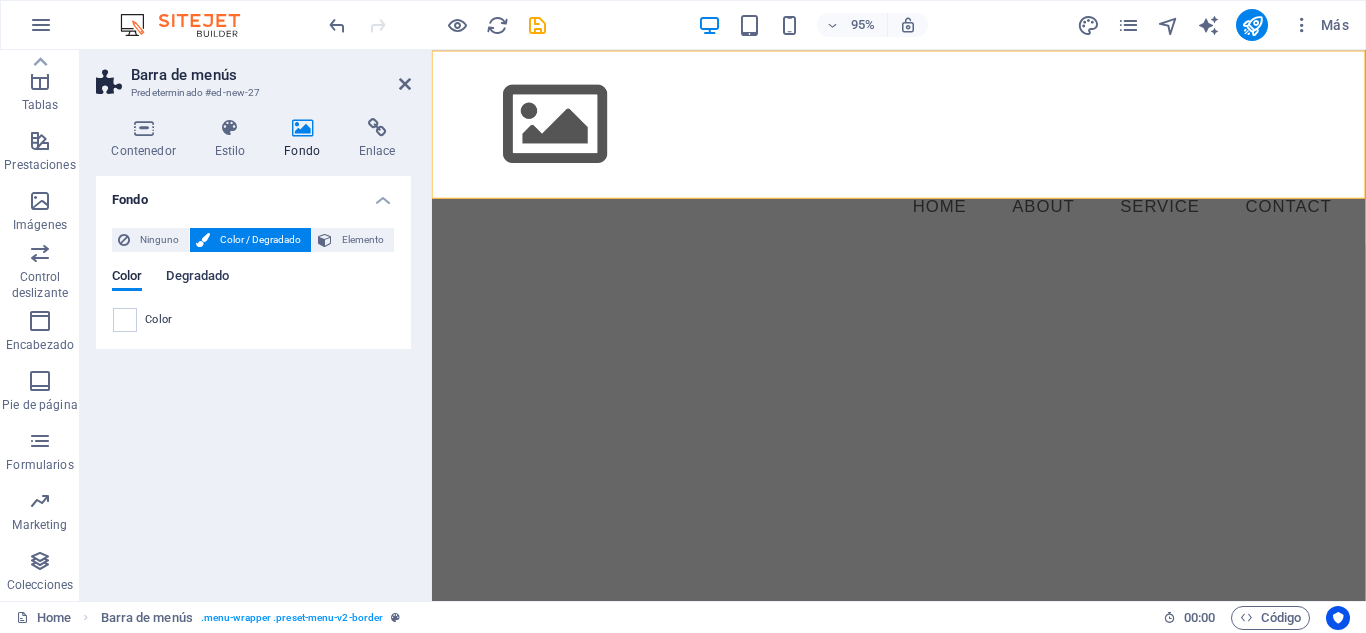 click on "Degradado" at bounding box center (197, 278) 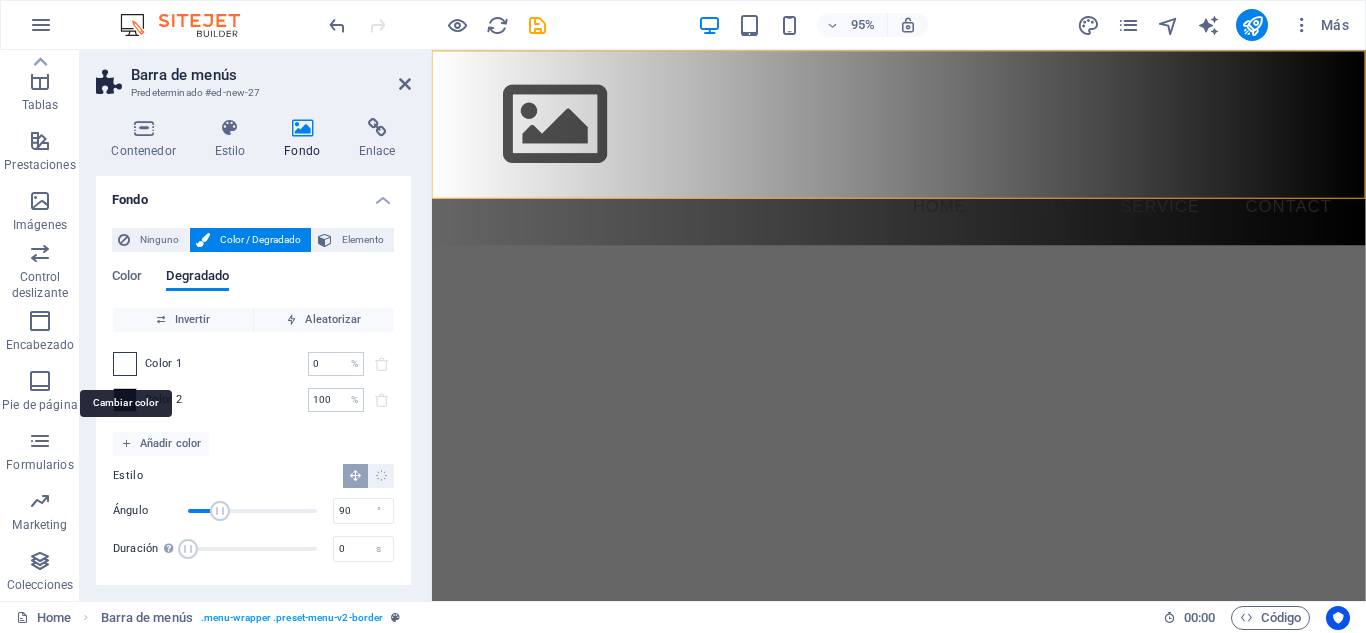 click at bounding box center (125, 364) 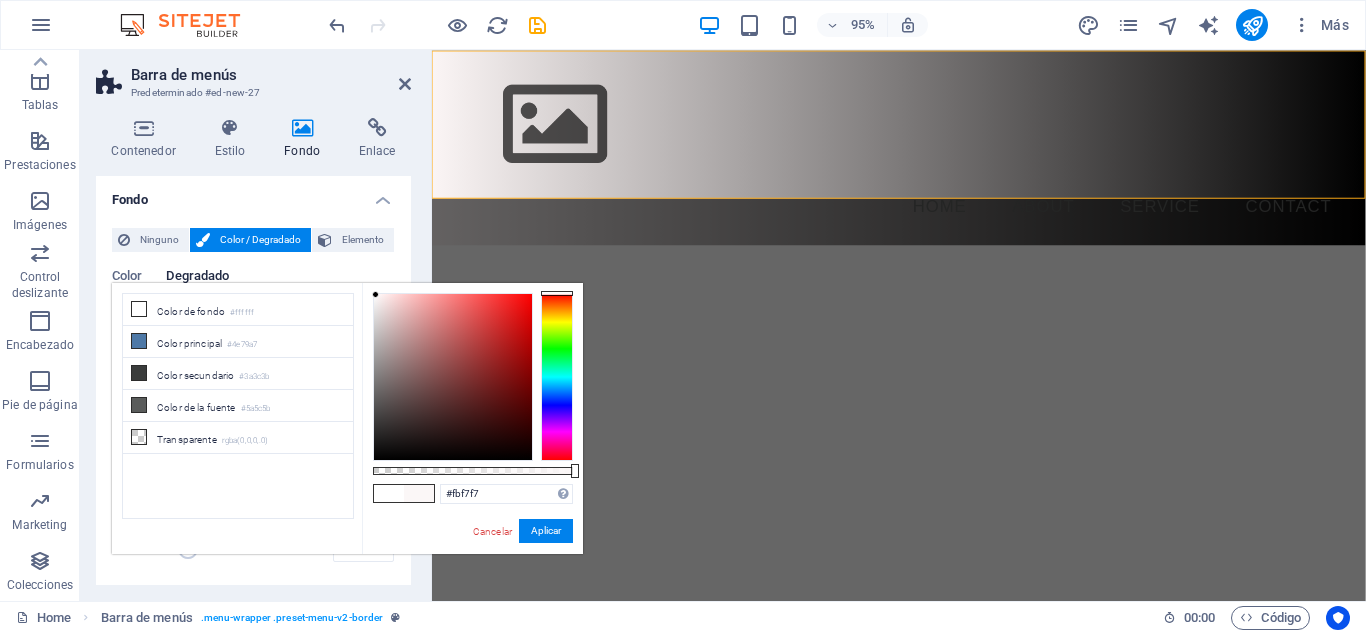 type on "#fbf8f8" 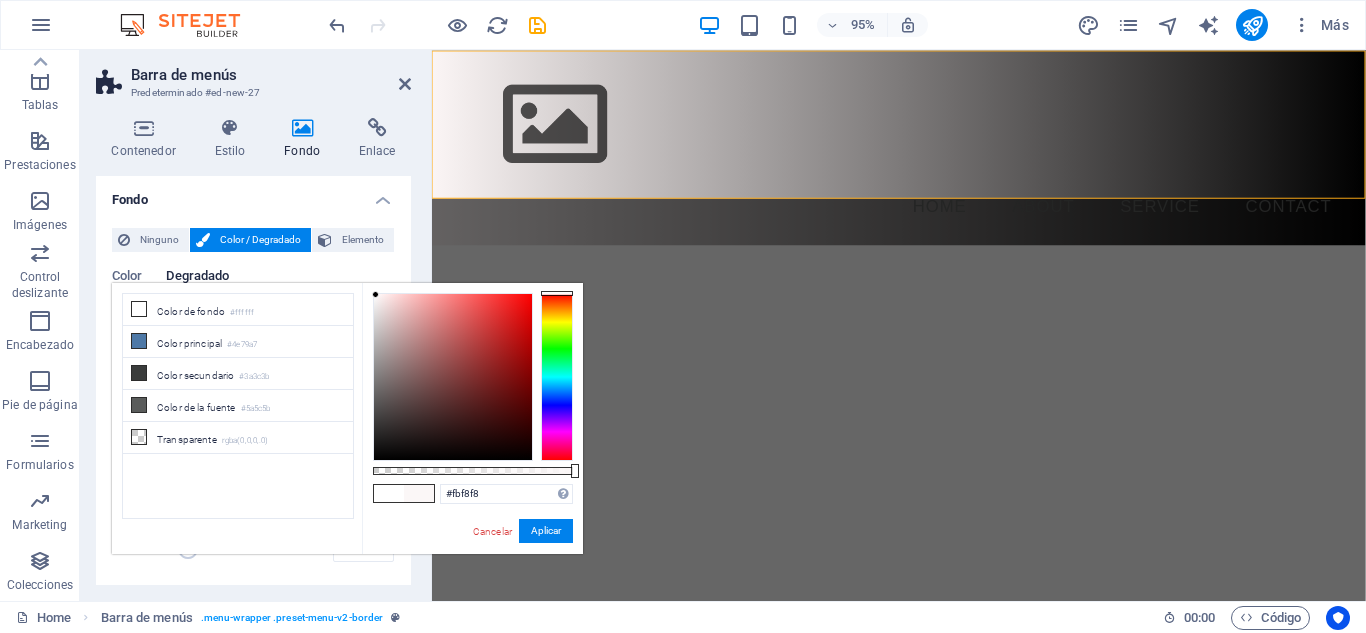 drag, startPoint x: 423, startPoint y: 362, endPoint x: 375, endPoint y: 295, distance: 82.419655 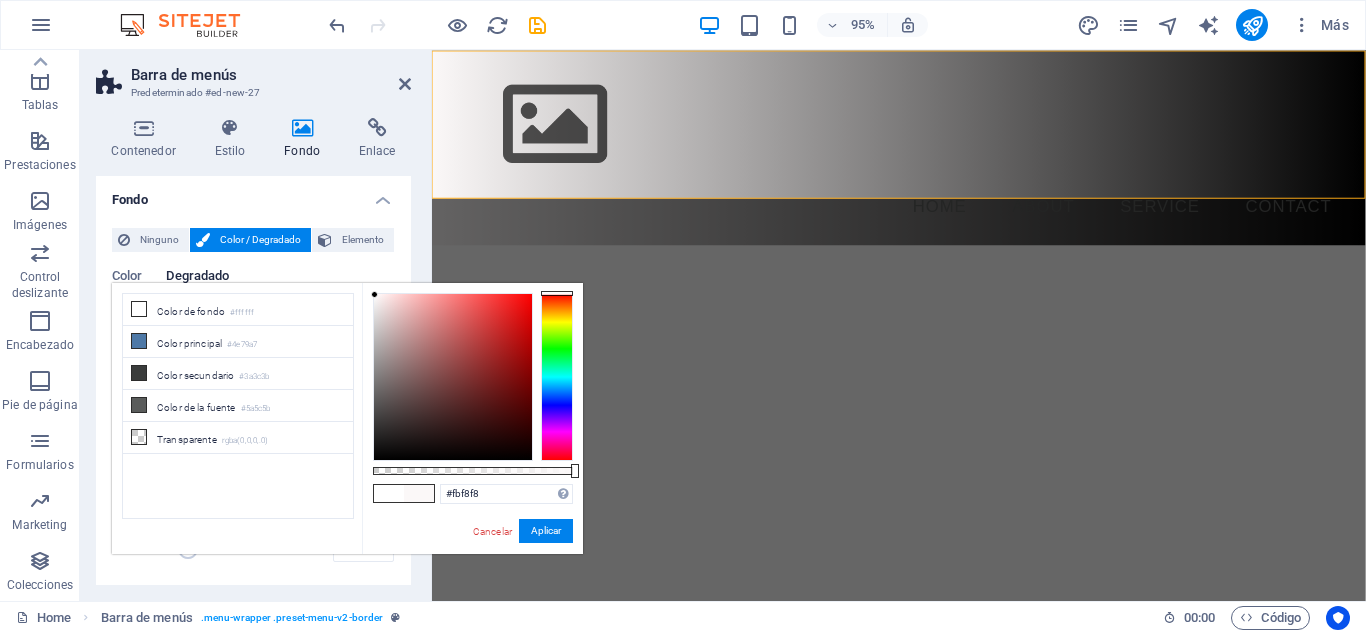 click on "Ninguno Color / Degradado Elemento Estirar fondo a ancho completo Superposición de colores Sitúa una superposición sobre el fondo para colorearla Parallax 0 % Imagen Control deslizante de imágenes Mapa Video YouTube Vimeo HTML Color Degradado Color Invertir Aleatorizar Color 1 0 % ​ Color 2 100 % ​ Añadir color Estilo Ángulo 90 ° Duración Duración de la animación en segundo plano. Un valor de "0" desactiva esta animación 0 s Un elemento principal contiene un fondo. Editar fondo en el elemento principal" at bounding box center [253, 400] 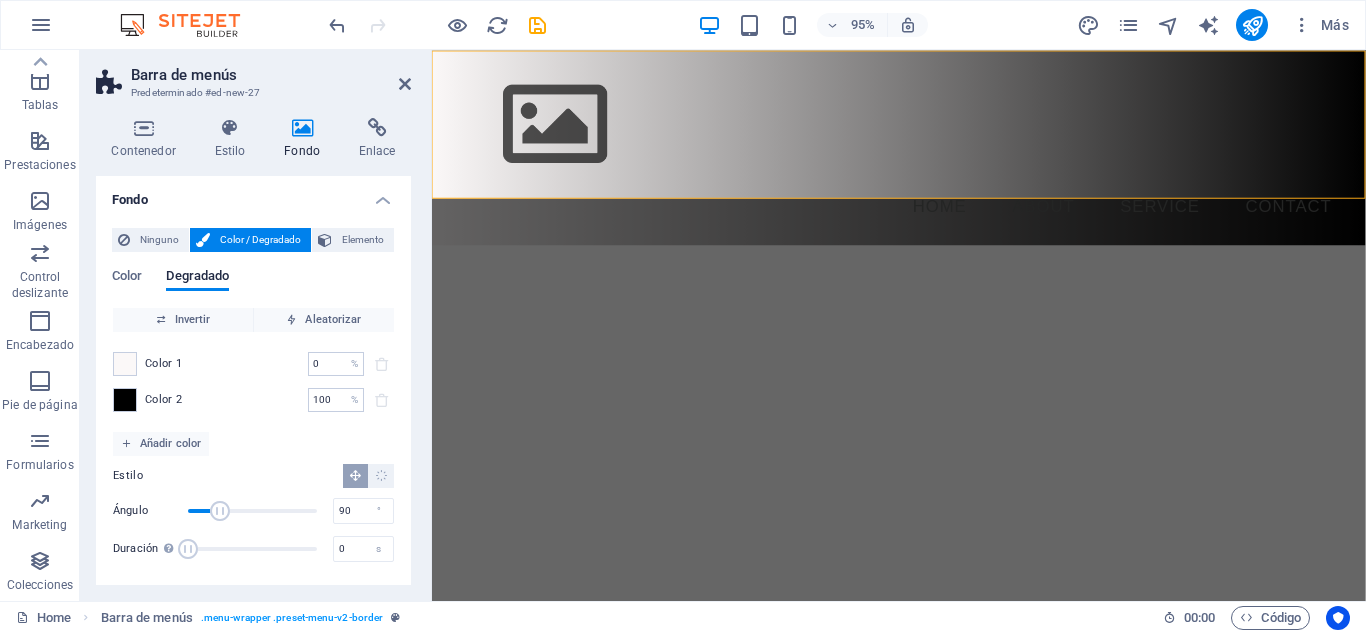 scroll, scrollTop: 4, scrollLeft: 0, axis: vertical 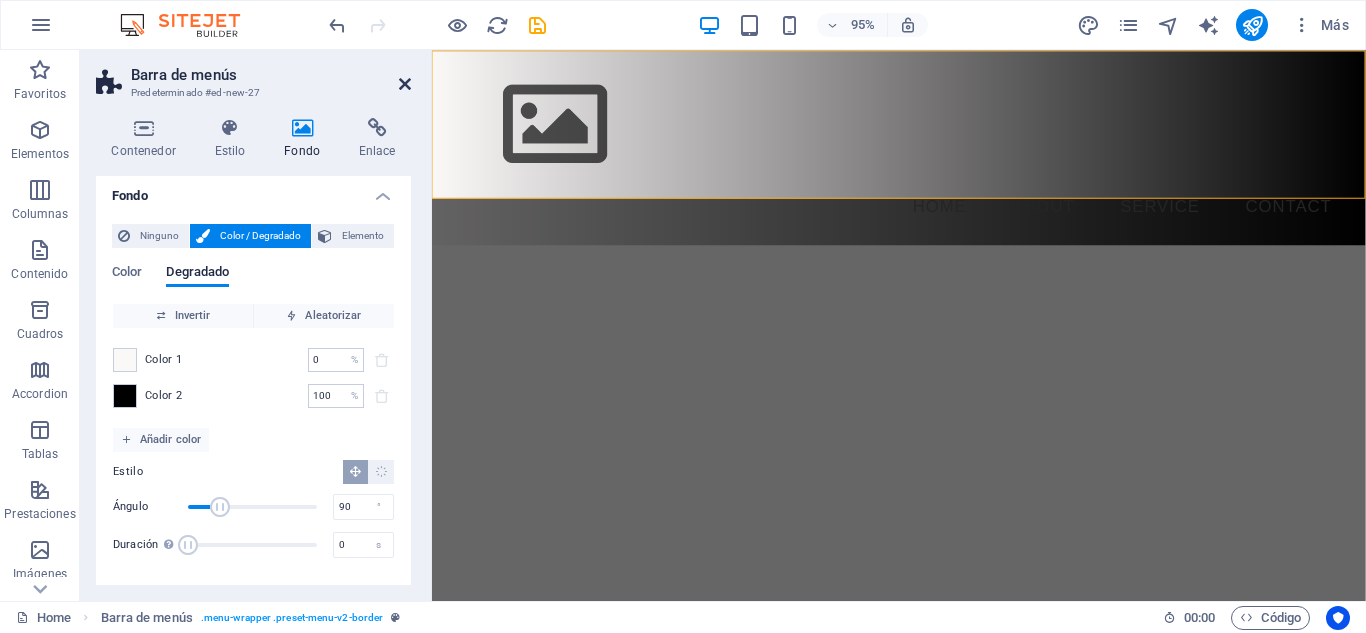 click at bounding box center (405, 84) 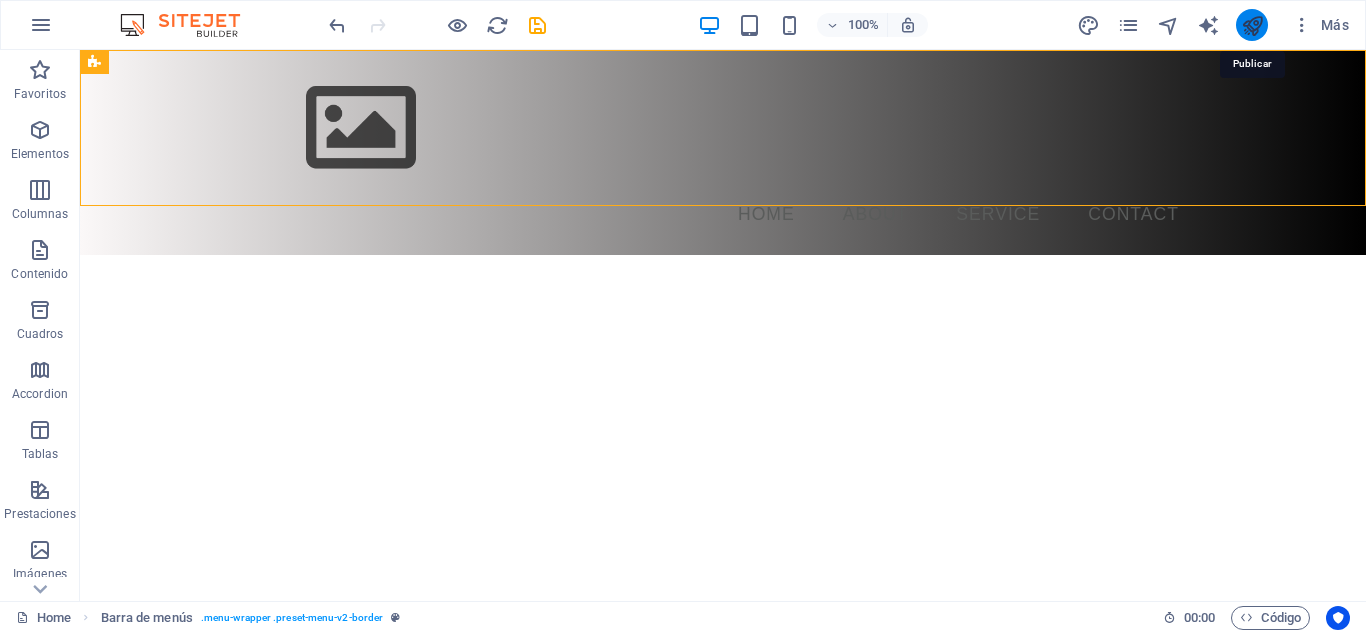 click at bounding box center [1252, 25] 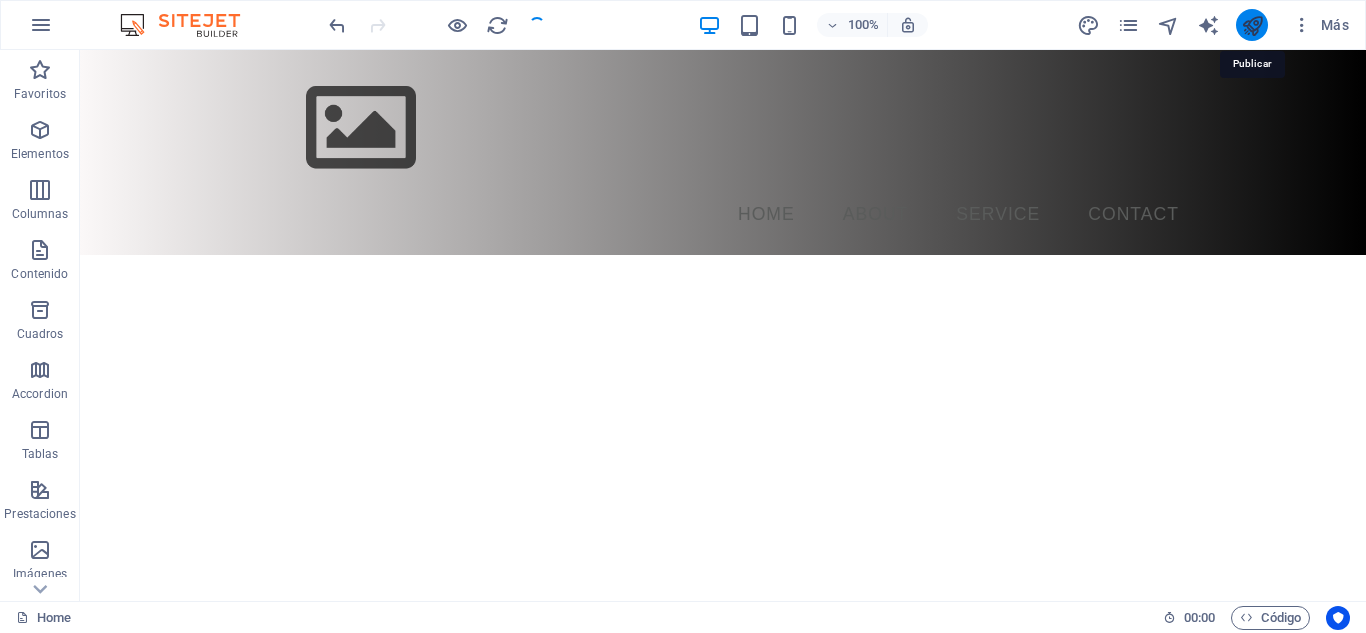 click at bounding box center (1252, 25) 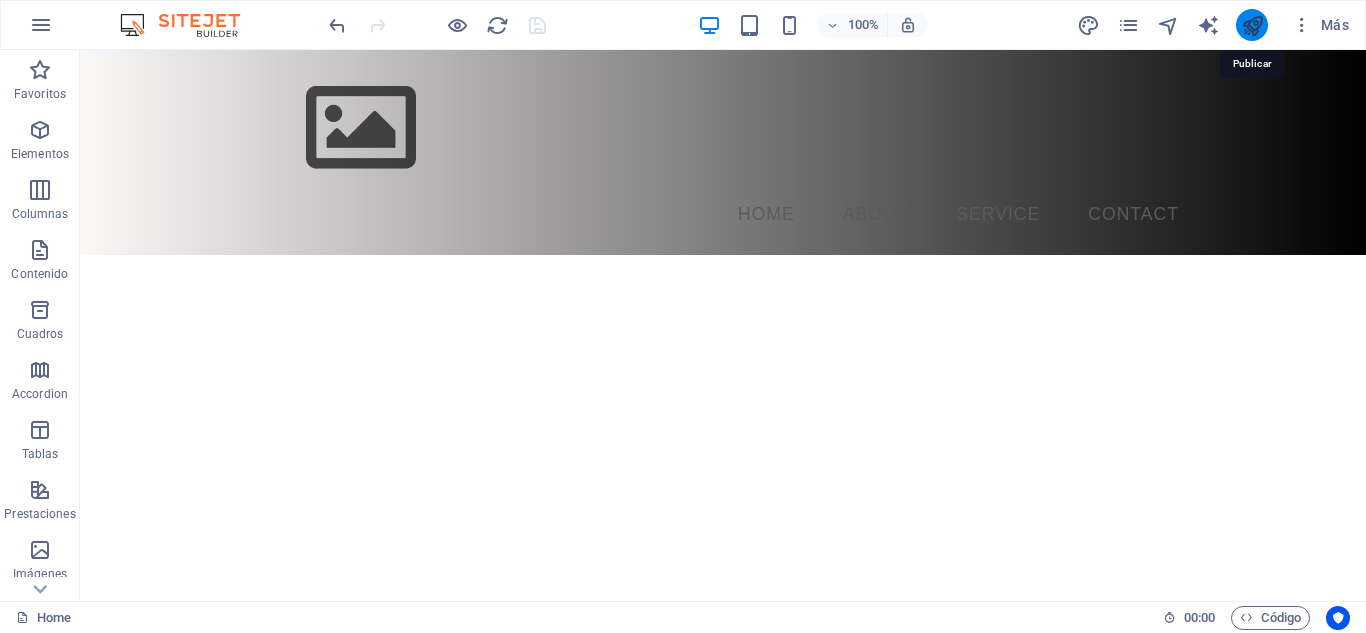 click at bounding box center [1252, 25] 